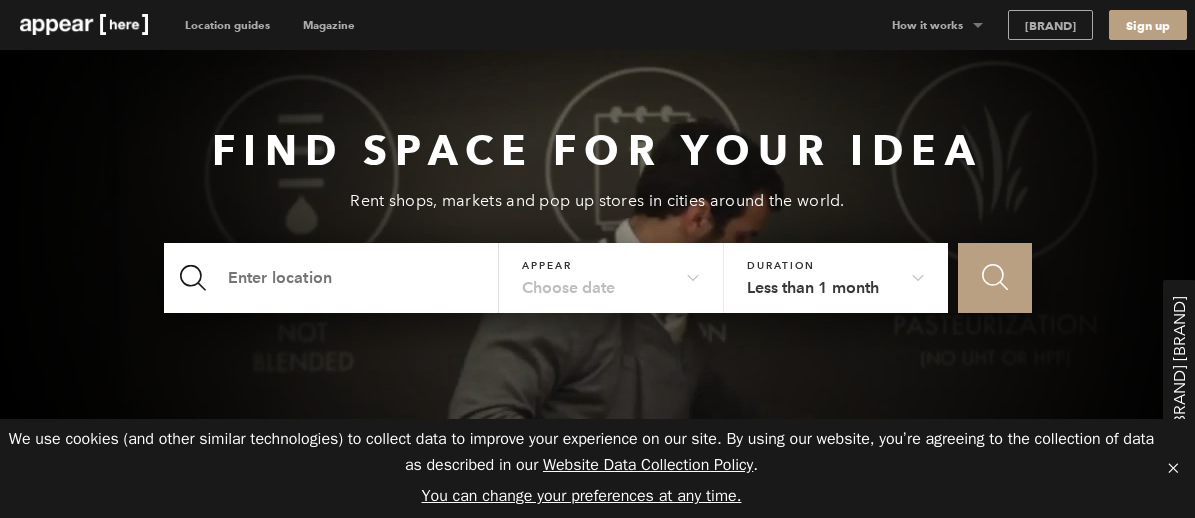 scroll, scrollTop: 0, scrollLeft: 0, axis: both 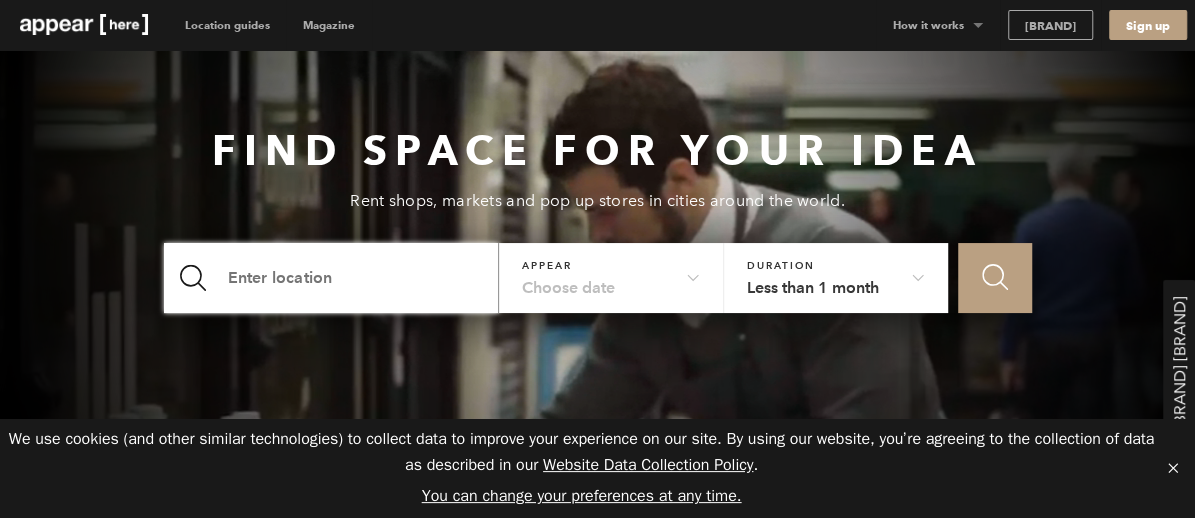 click at bounding box center (332, 278) 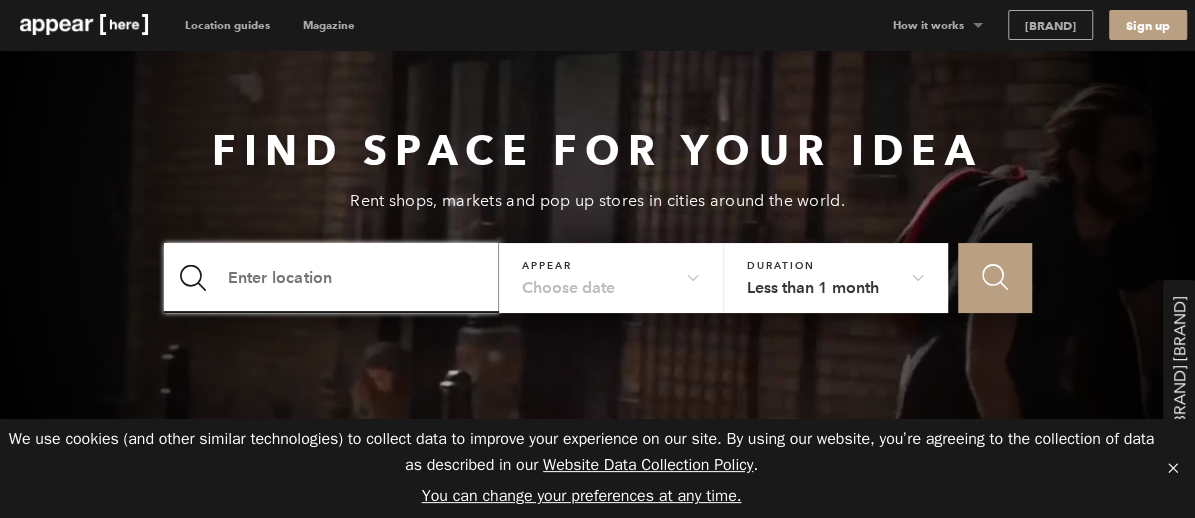 click at bounding box center [332, 278] 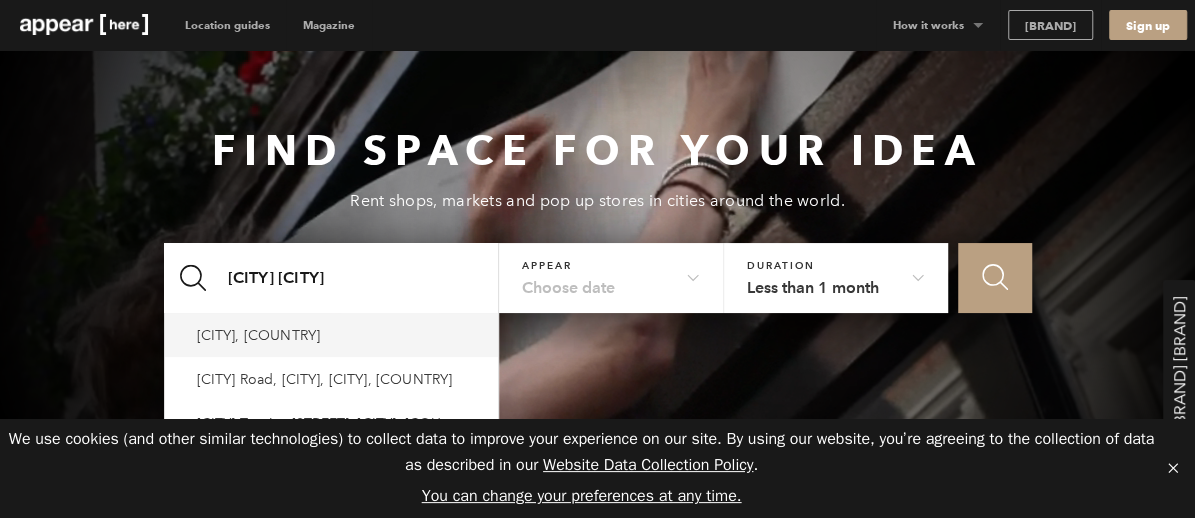 click on "Hebden Bridge, UK" at bounding box center (259, 335) 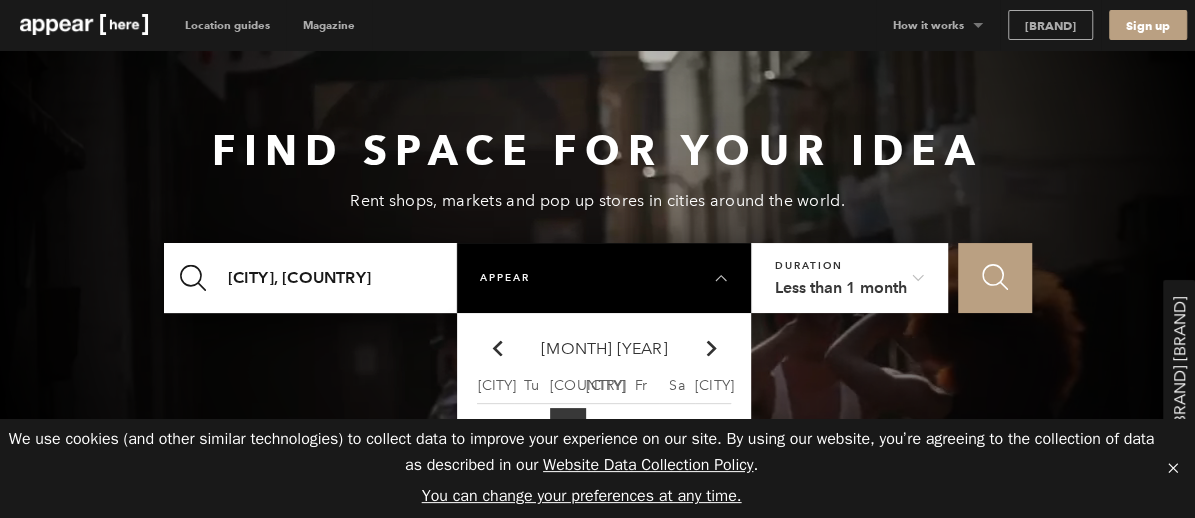 click on "Mo" at bounding box center [496, 385] 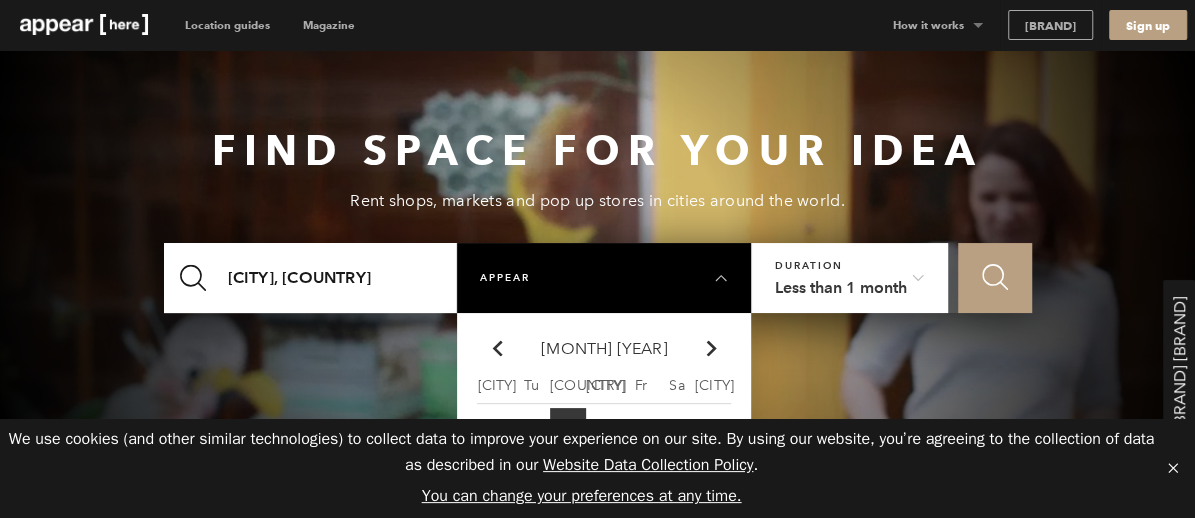 drag, startPoint x: 501, startPoint y: 385, endPoint x: 597, endPoint y: 382, distance: 96.04687 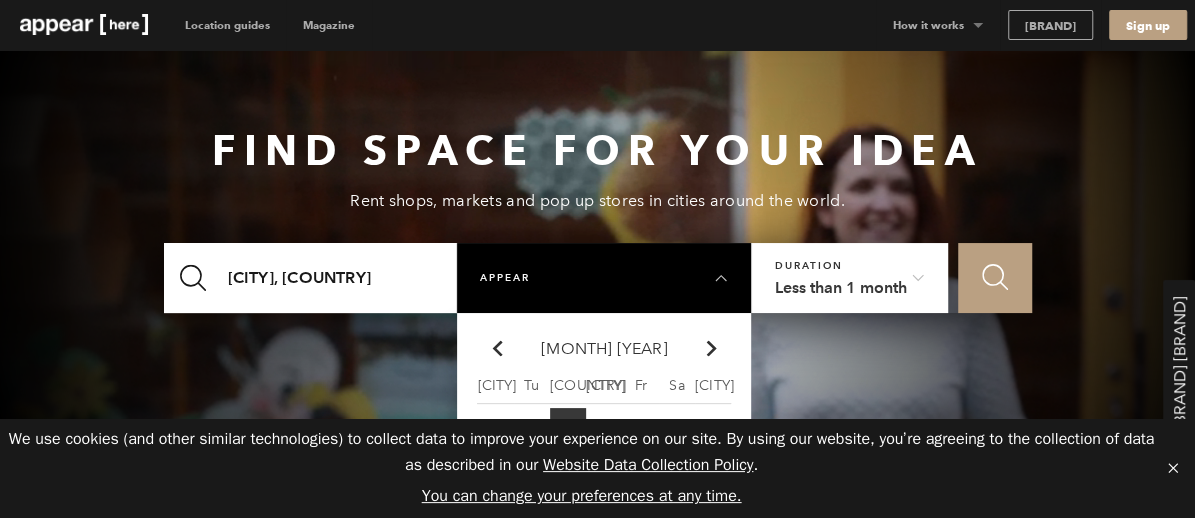 click on "Mo Tu We Th Fr Sa Su" at bounding box center (604, 386) 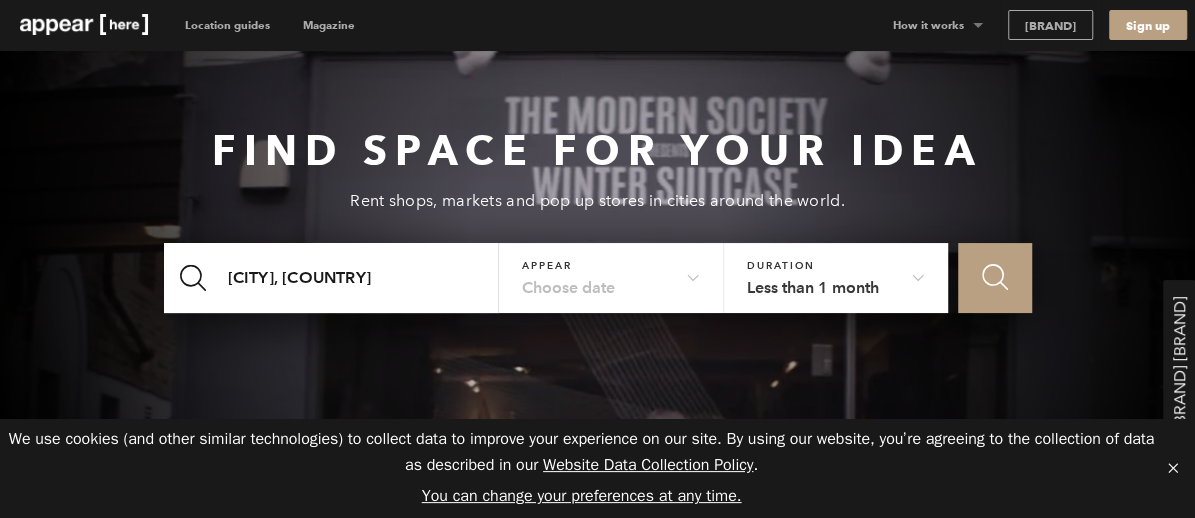 click on "Less than 1 month" at bounding box center [836, 278] 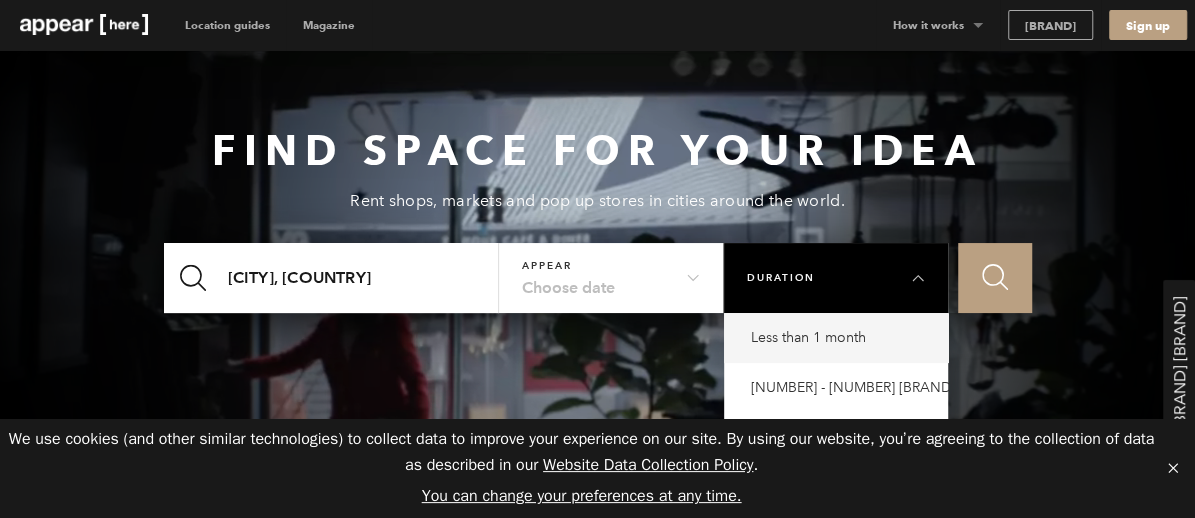 click on "1 - 3 months" at bounding box center [841, 338] 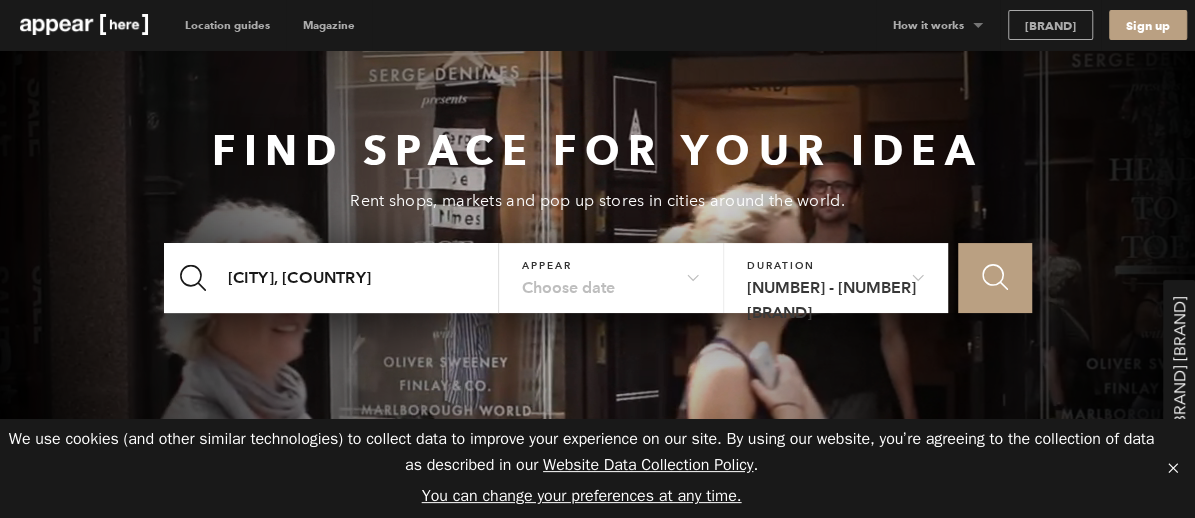 click on "Icon Search" at bounding box center [995, 277] 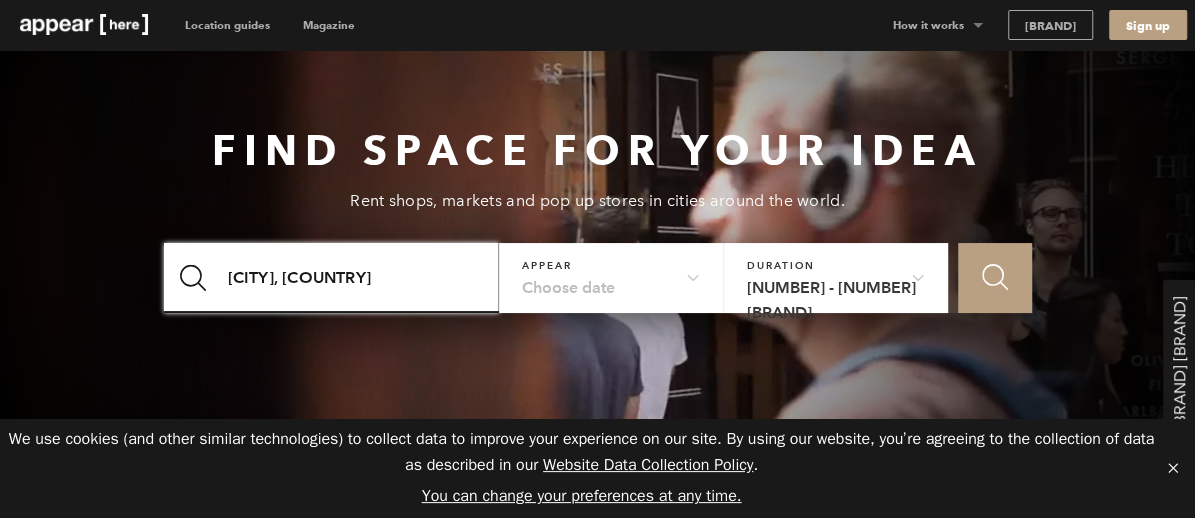 click on "Hebden Bridge, UK" at bounding box center (332, 278) 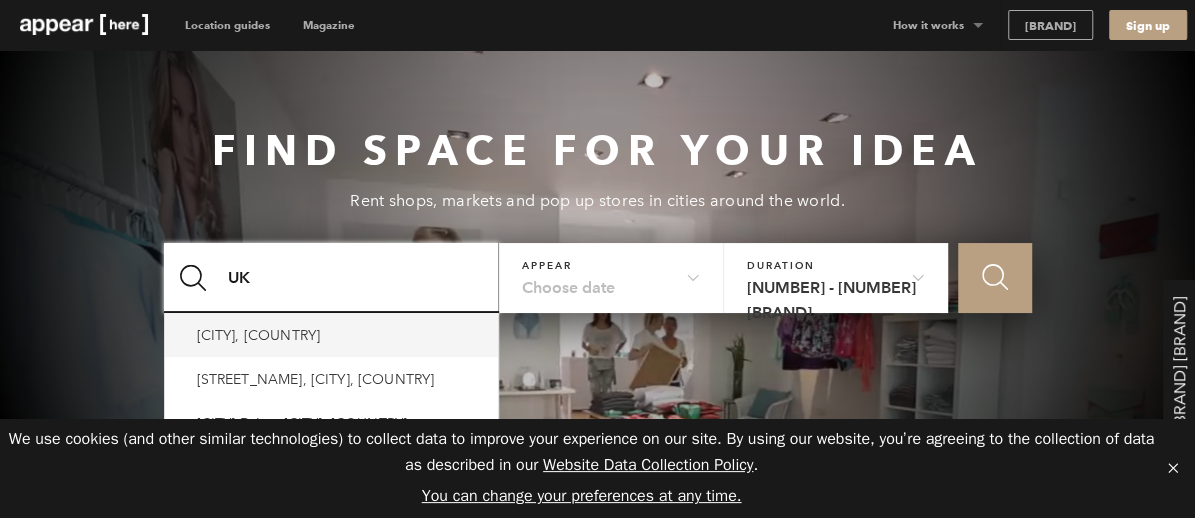 type on "UK" 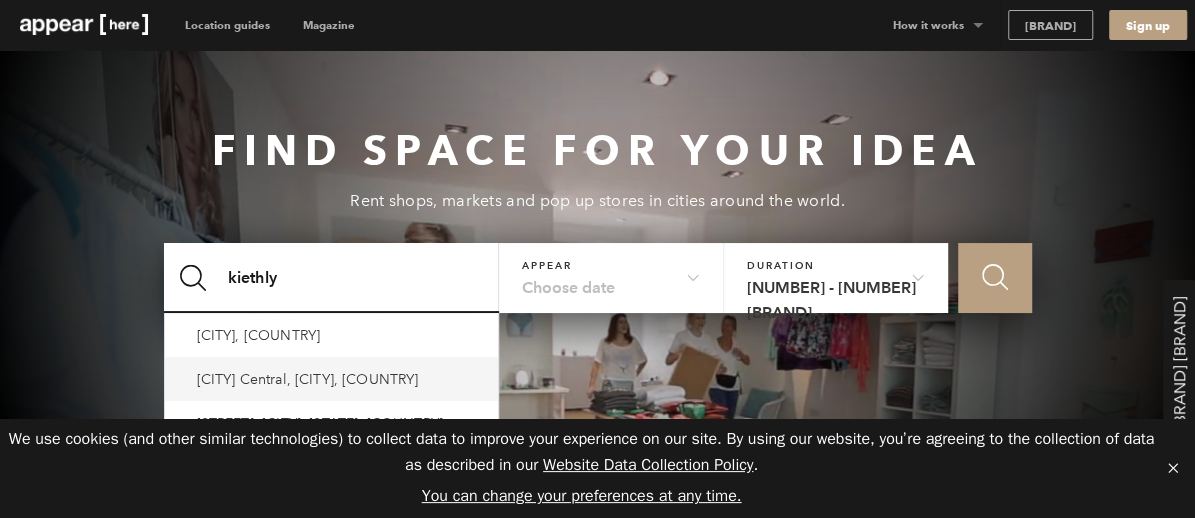 click on "Keighley Central, Keighley, UK" at bounding box center [308, 379] 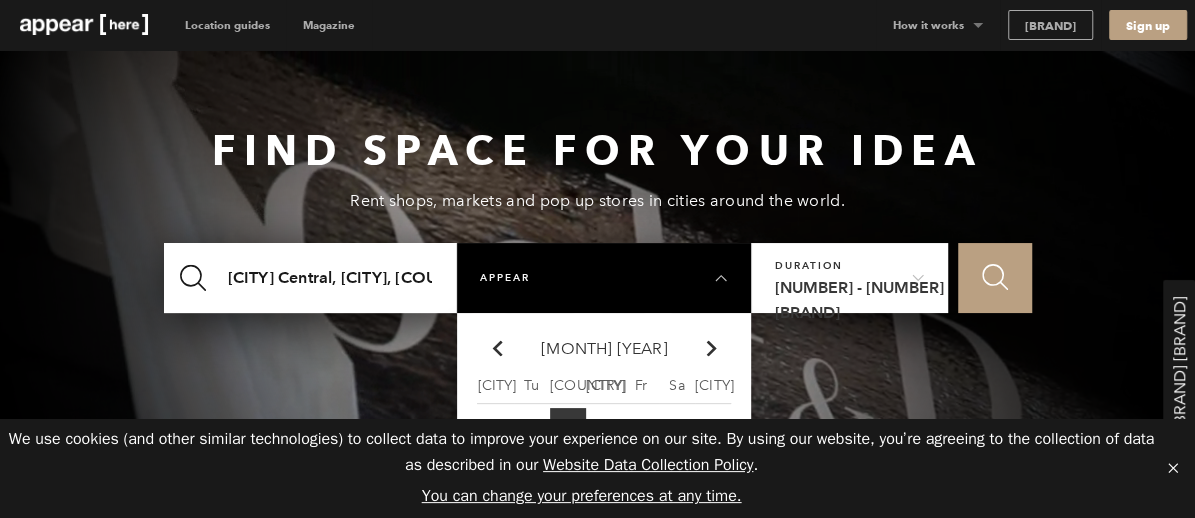 click on "Mo" at bounding box center (496, 385) 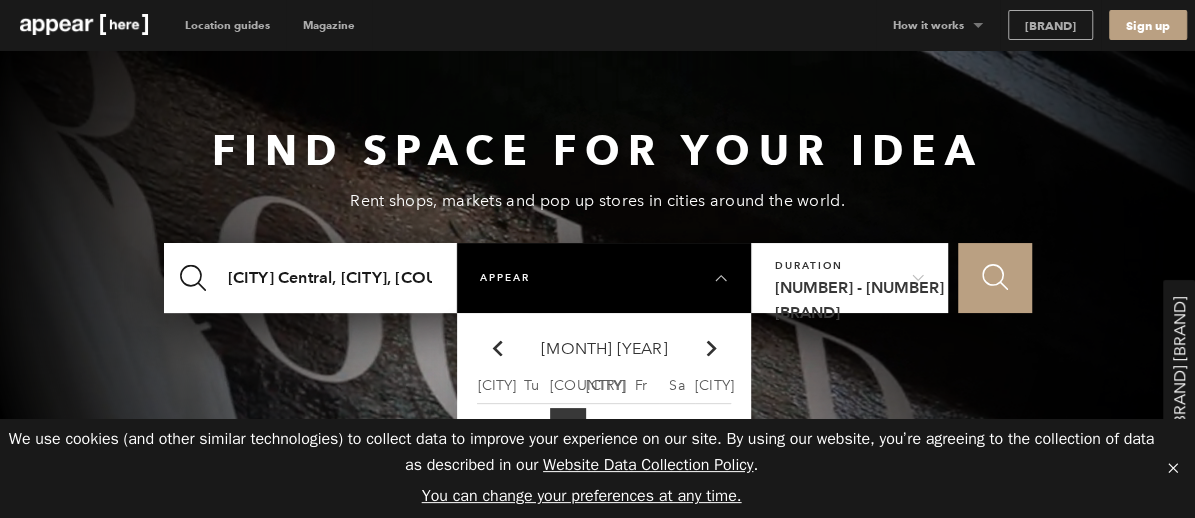 click on "Tu" at bounding box center [496, 385] 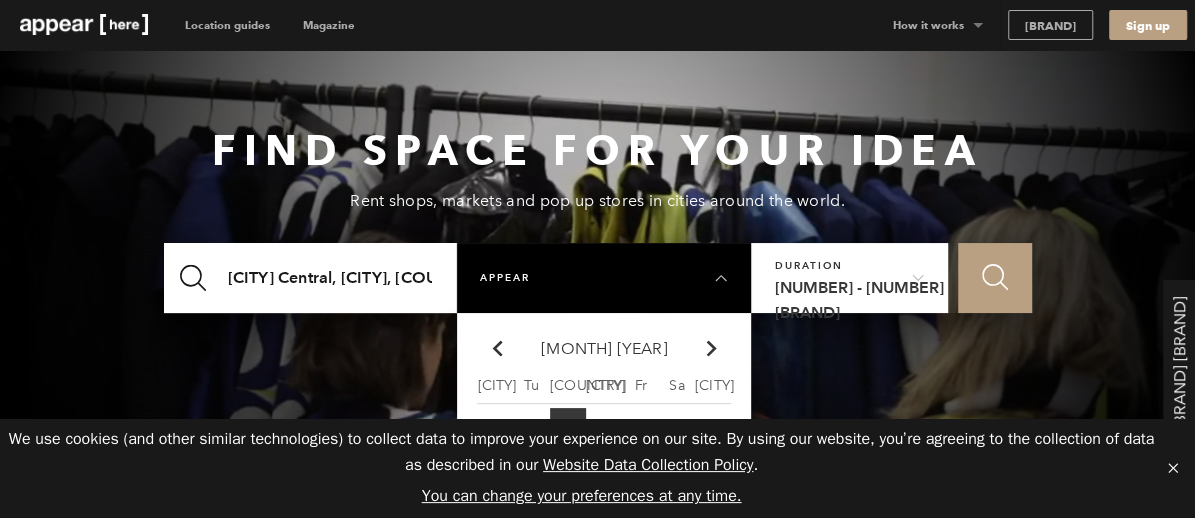 click at bounding box center (712, 348) 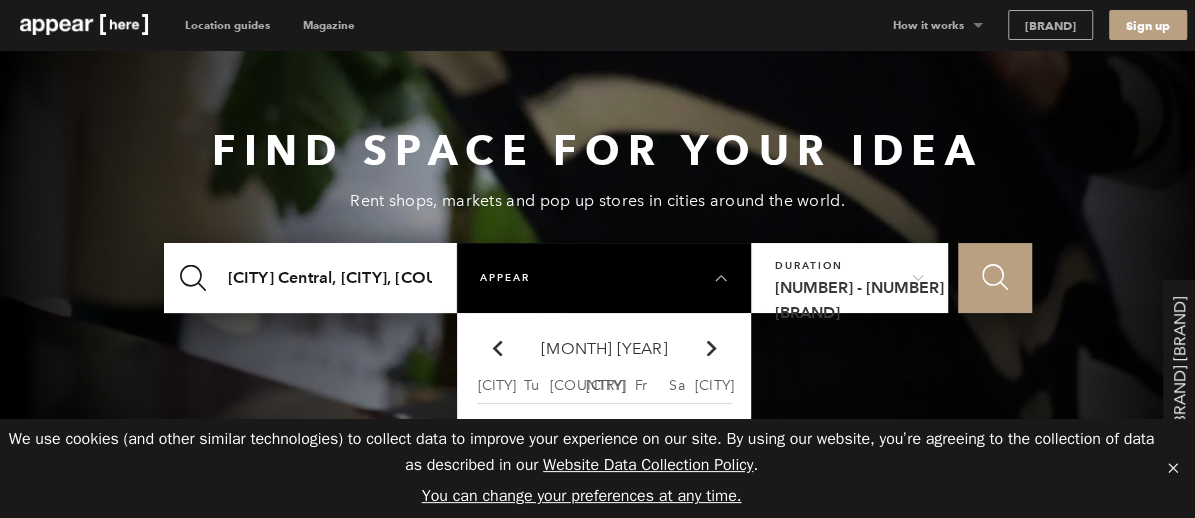 click on "Icon Search" at bounding box center (995, 277) 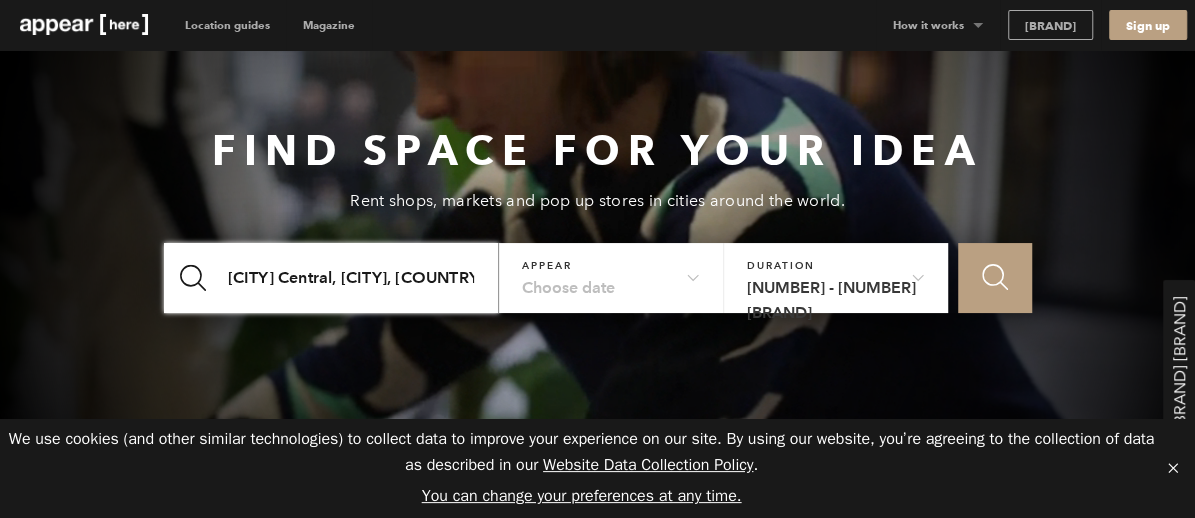 click on "Keighley Central, Keighley, UK" at bounding box center (332, 278) 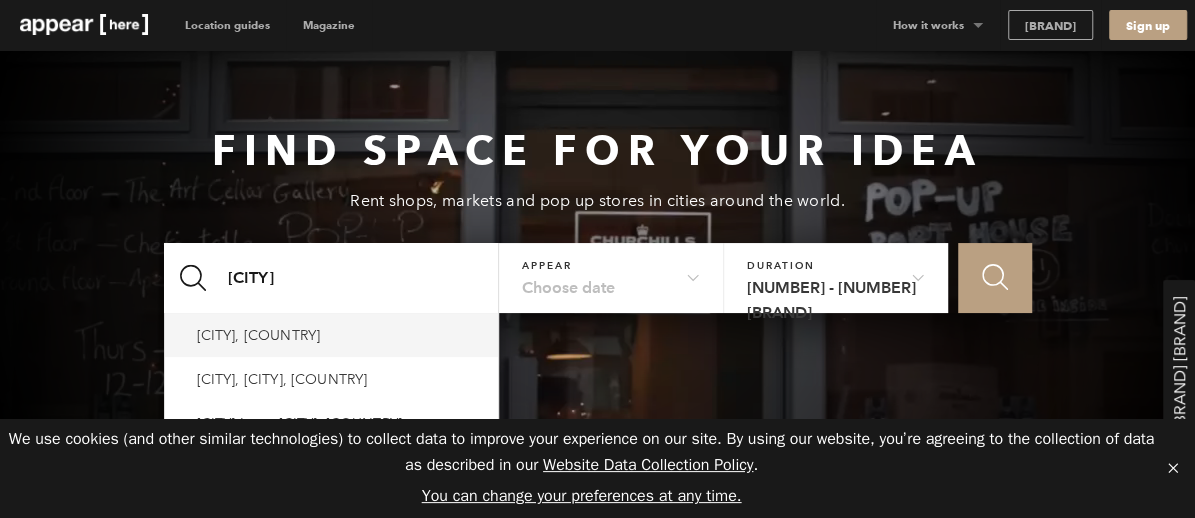click on "Littleborough, UK" at bounding box center [259, 335] 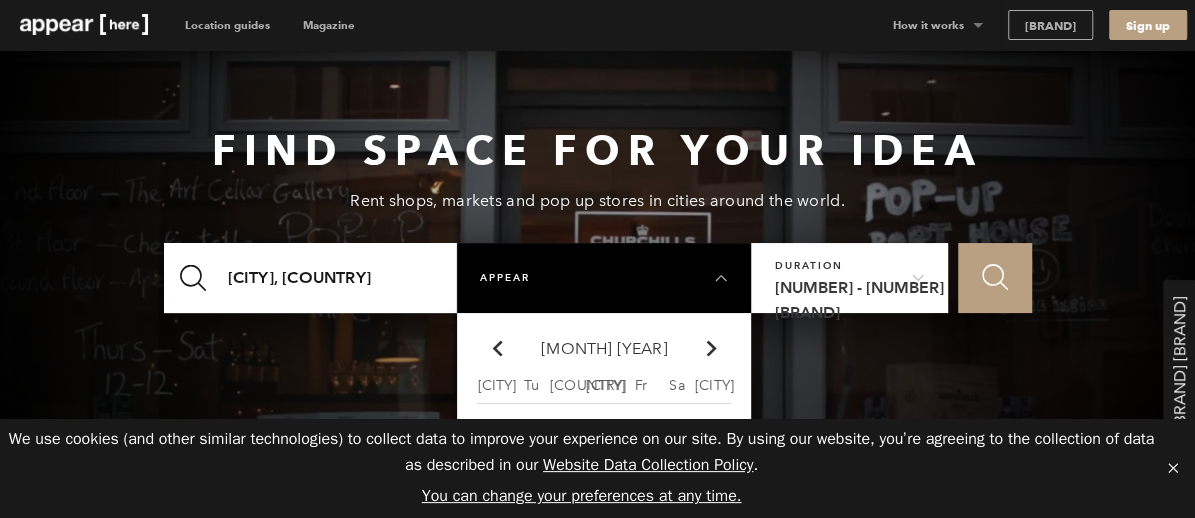 click at bounding box center [995, 277] 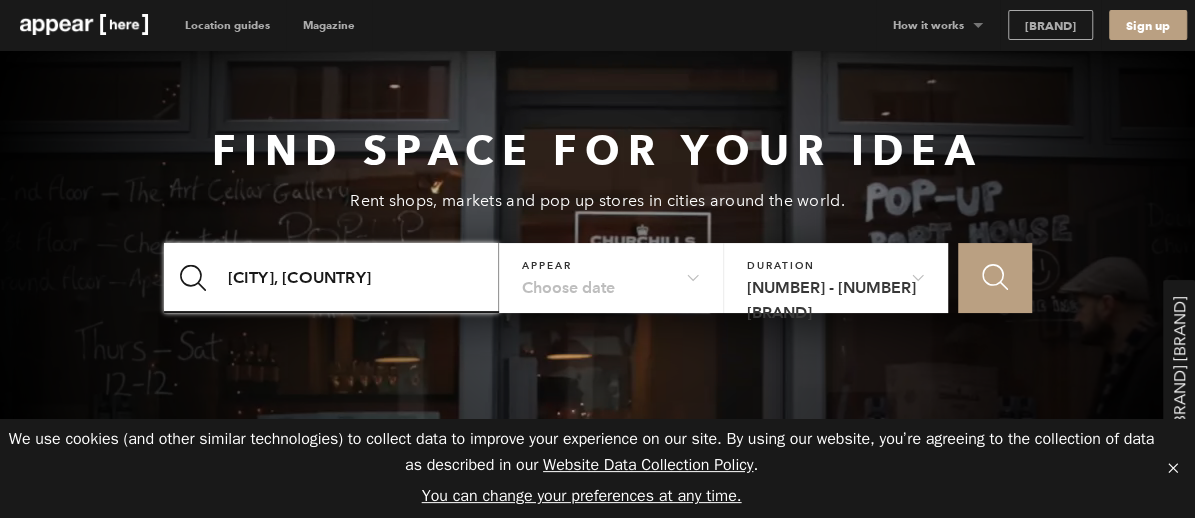 click on "Littleborough, UK" at bounding box center [332, 278] 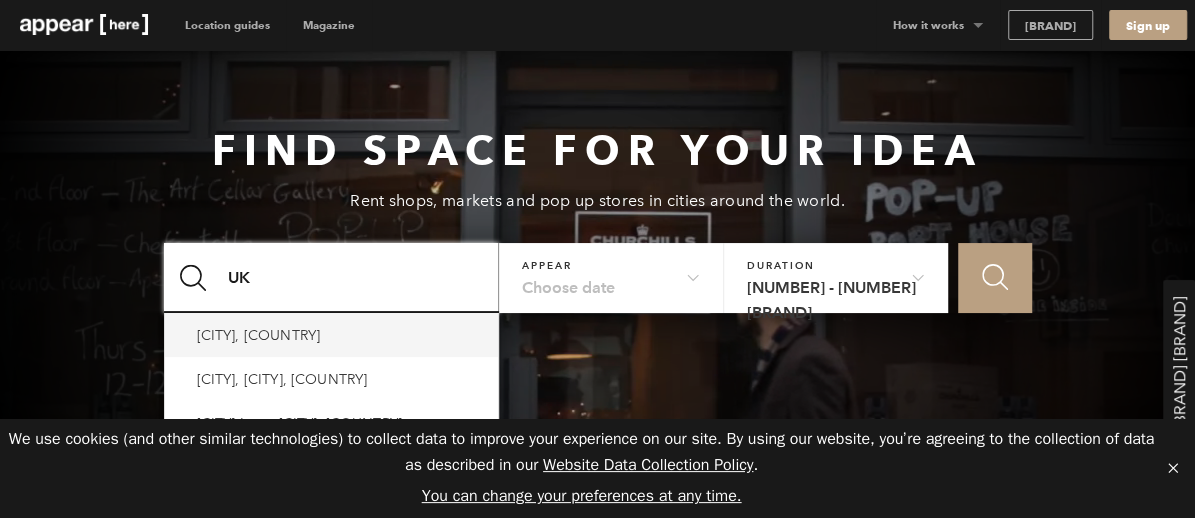 type on "K" 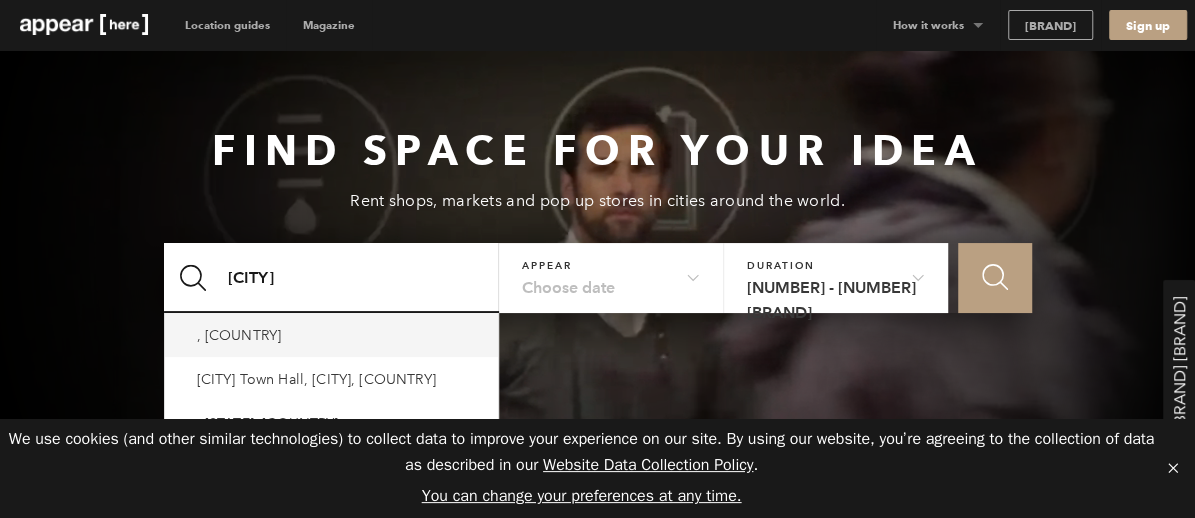 click on "Halifax, UK" at bounding box center (239, 335) 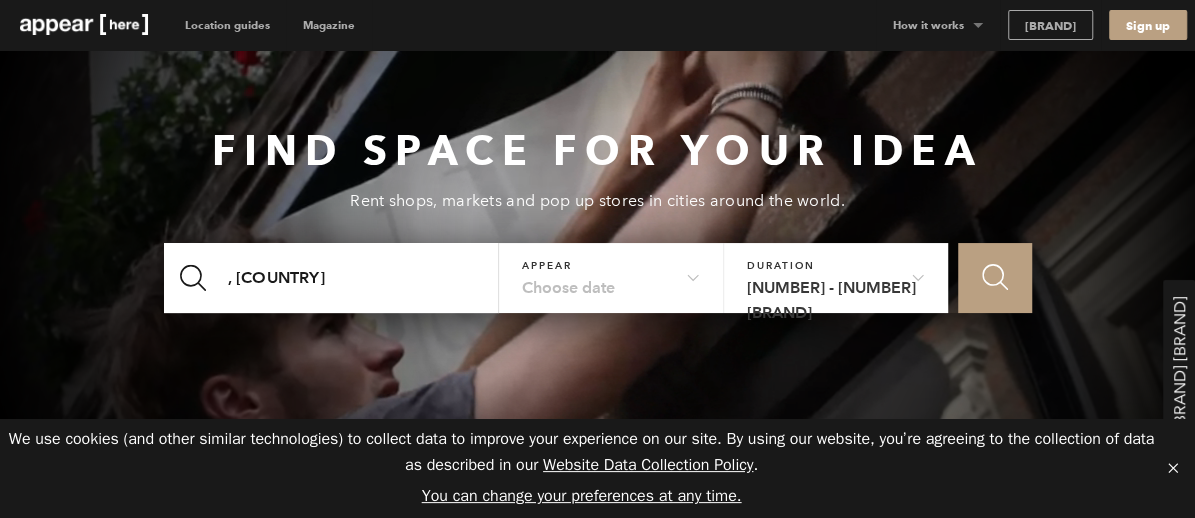 click at bounding box center [995, 277] 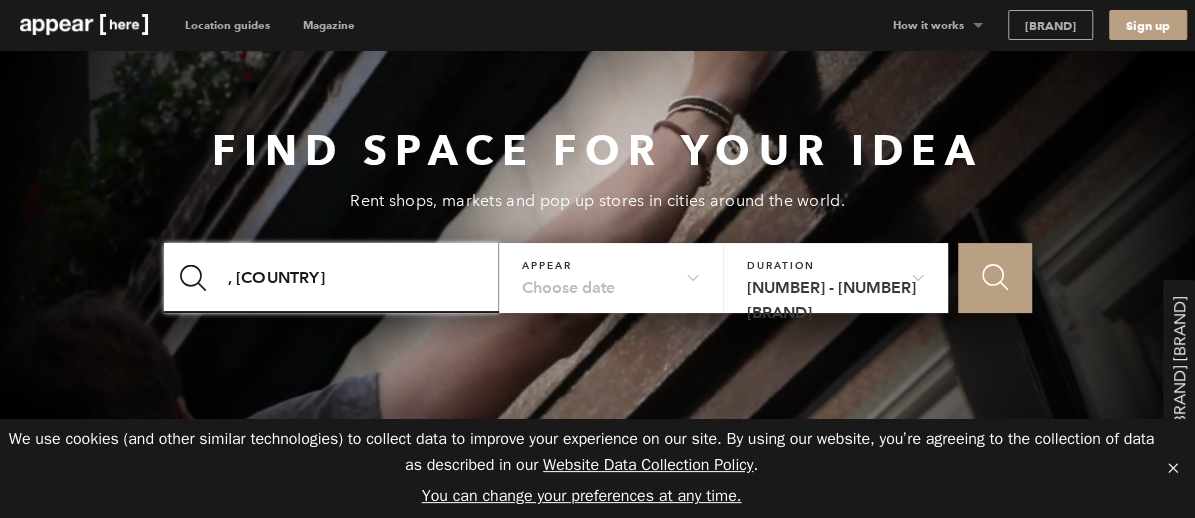 click on "Halifax, UK" at bounding box center (332, 278) 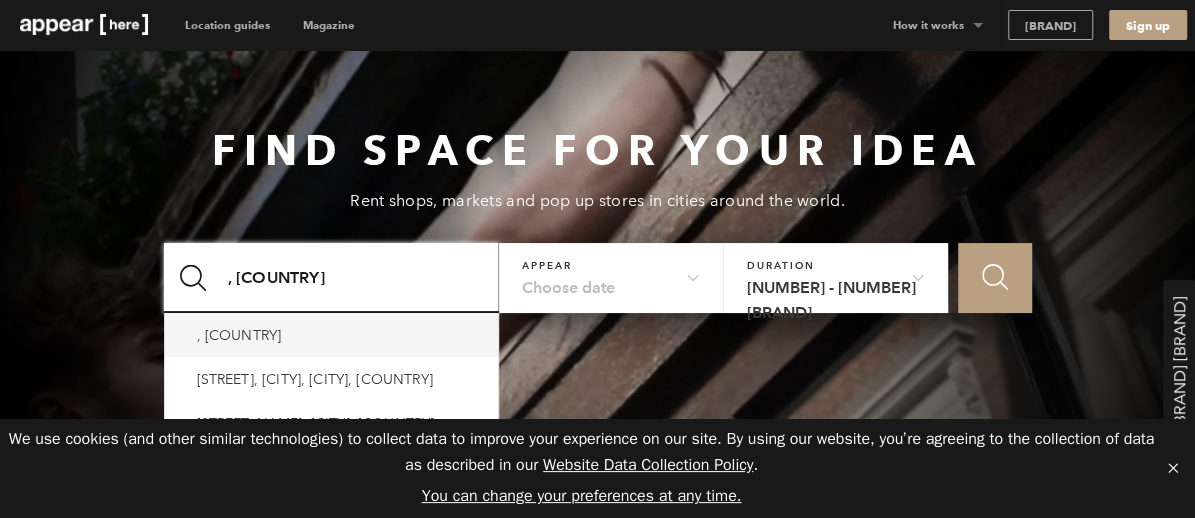 type on "UK" 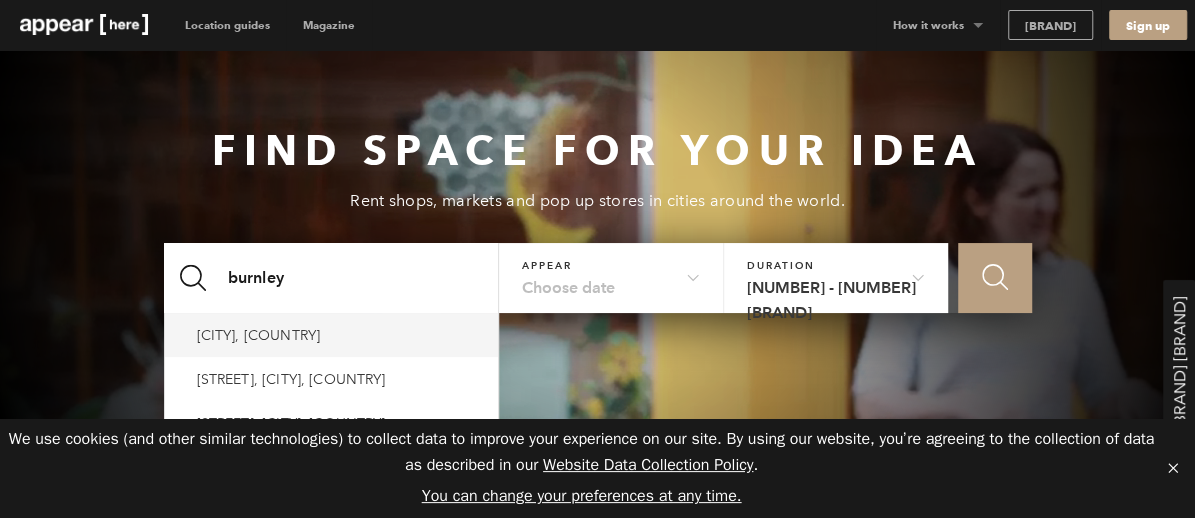 click on "Burnley, UK" at bounding box center (259, 335) 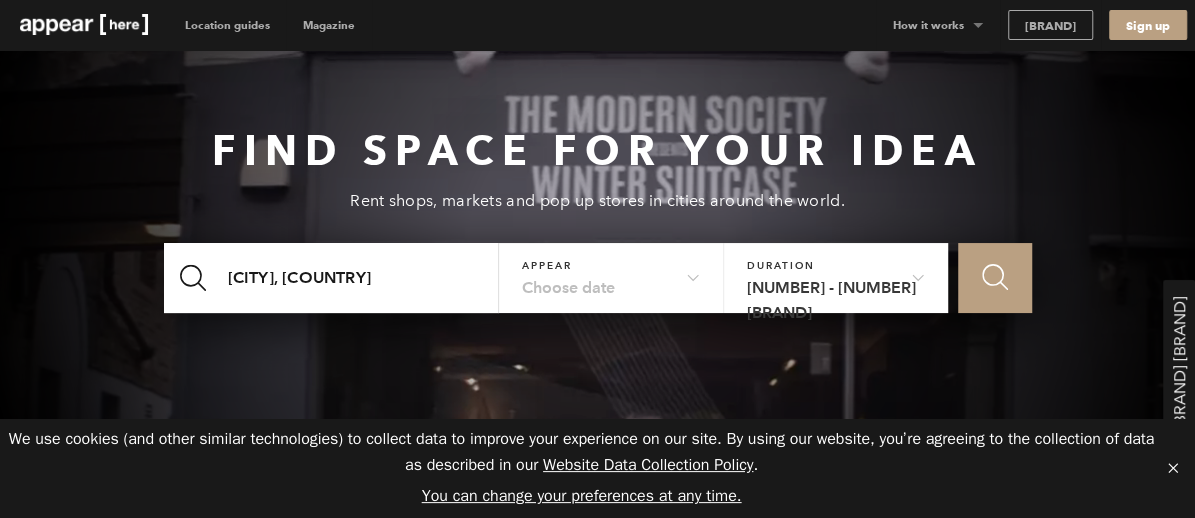 click on "Icon Search" at bounding box center (995, 277) 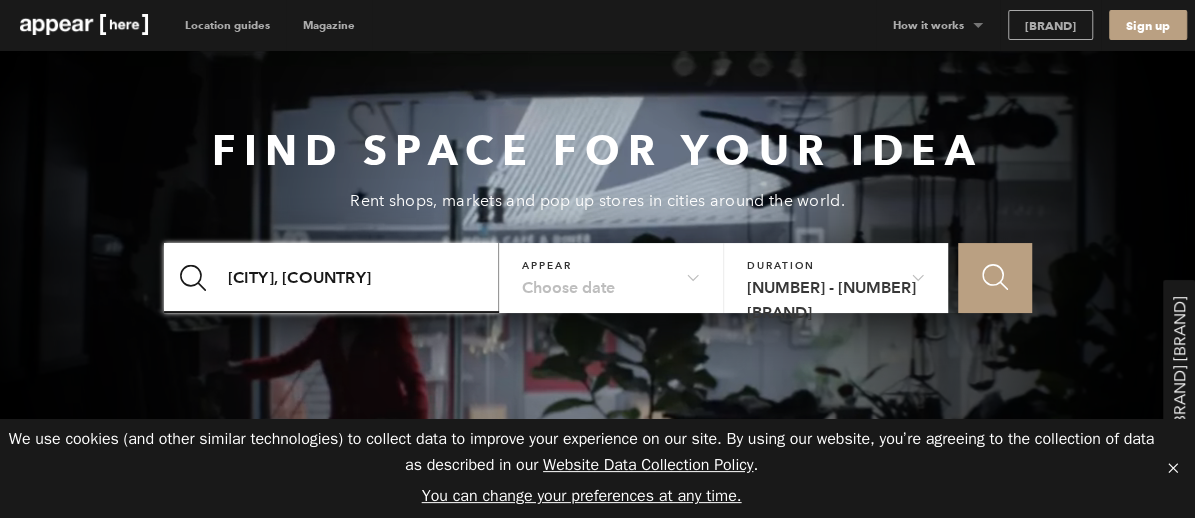 drag, startPoint x: 230, startPoint y: 276, endPoint x: 301, endPoint y: 281, distance: 71.17584 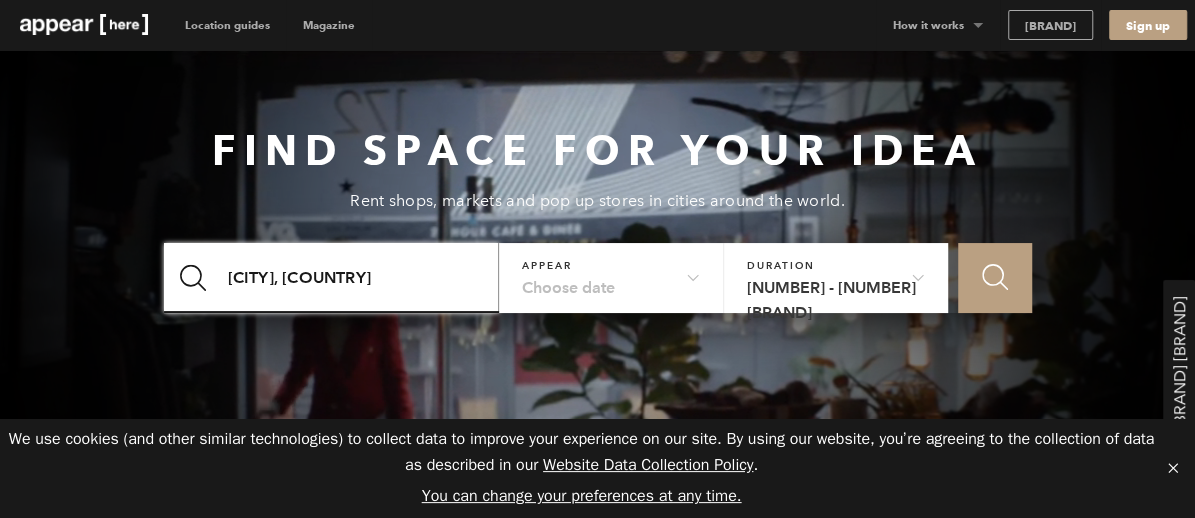 click on "Burnley, UK" at bounding box center (332, 278) 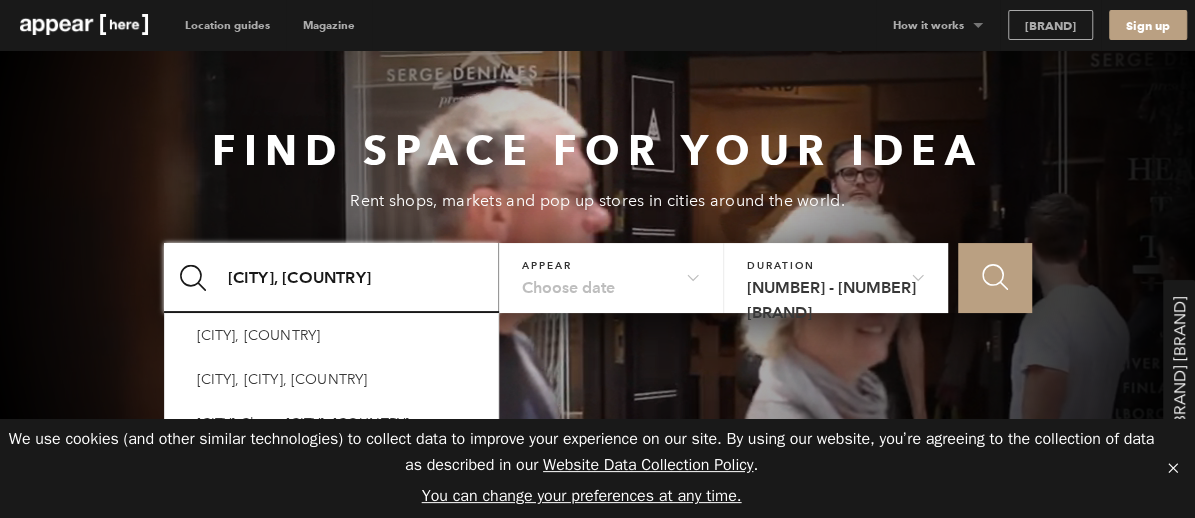 click on "Burnley, UK" at bounding box center [332, 278] 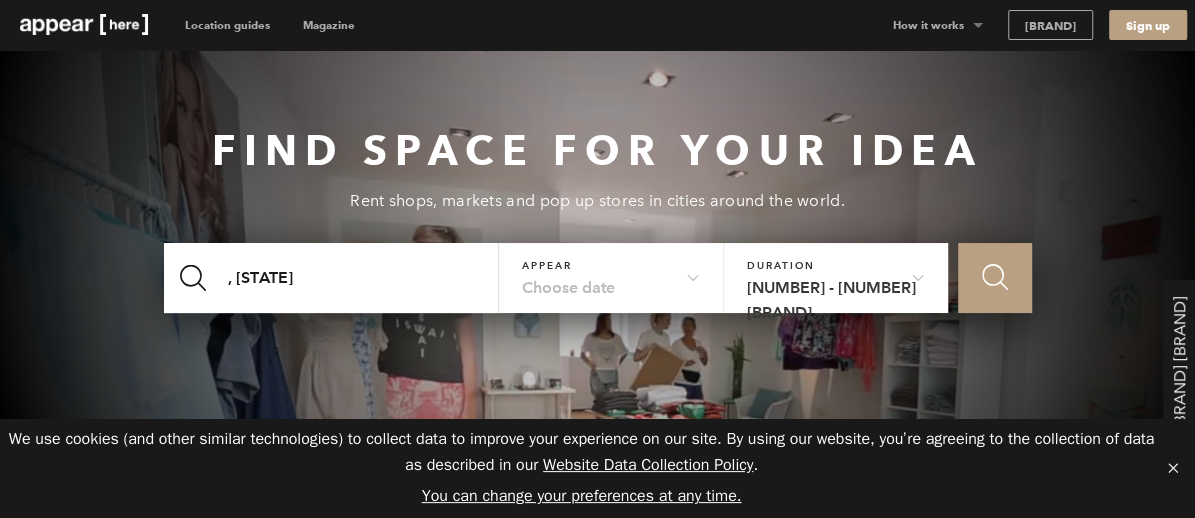 click on "Icon Search" at bounding box center [995, 277] 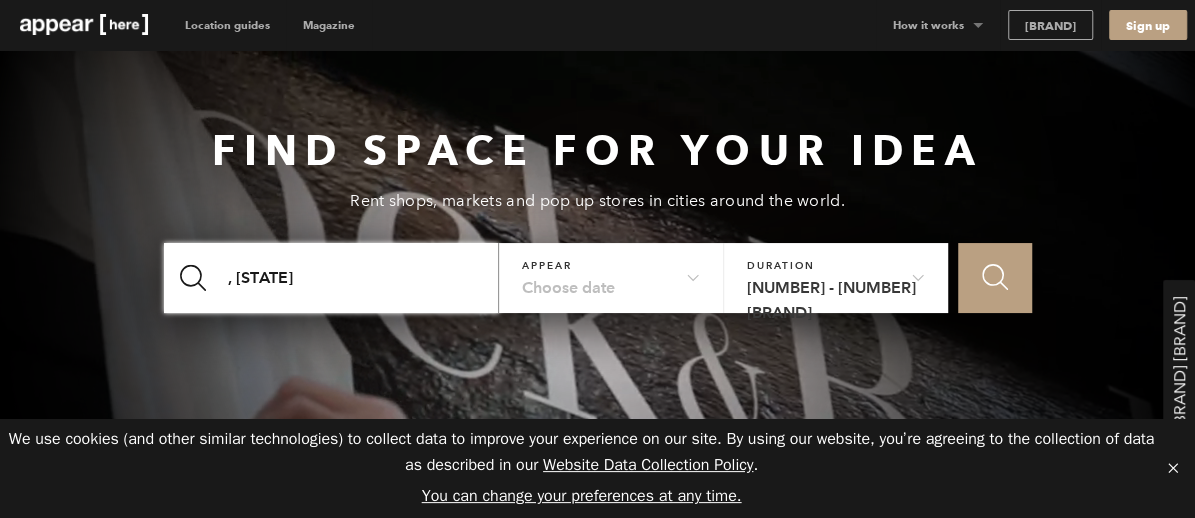 click on "howarth, w yks" at bounding box center (332, 278) 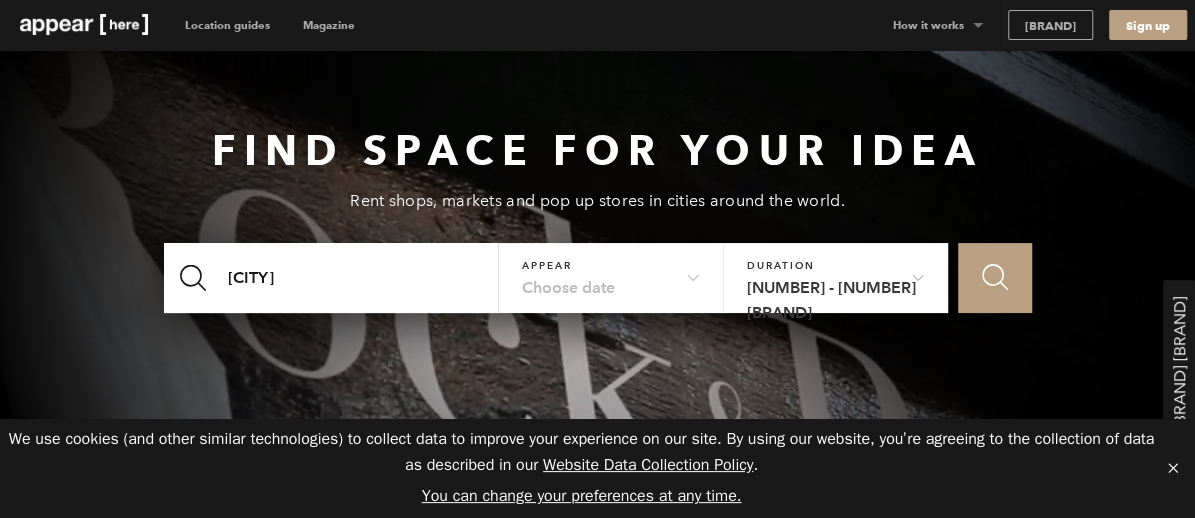 click on "Choose date" at bounding box center [611, 272] 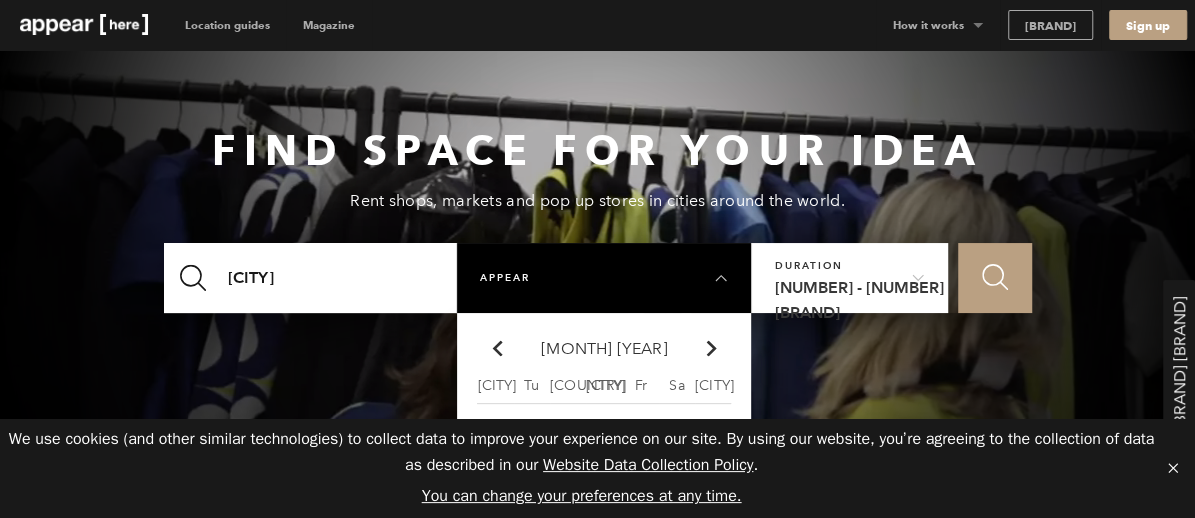 click on "Choose date" at bounding box center (604, 272) 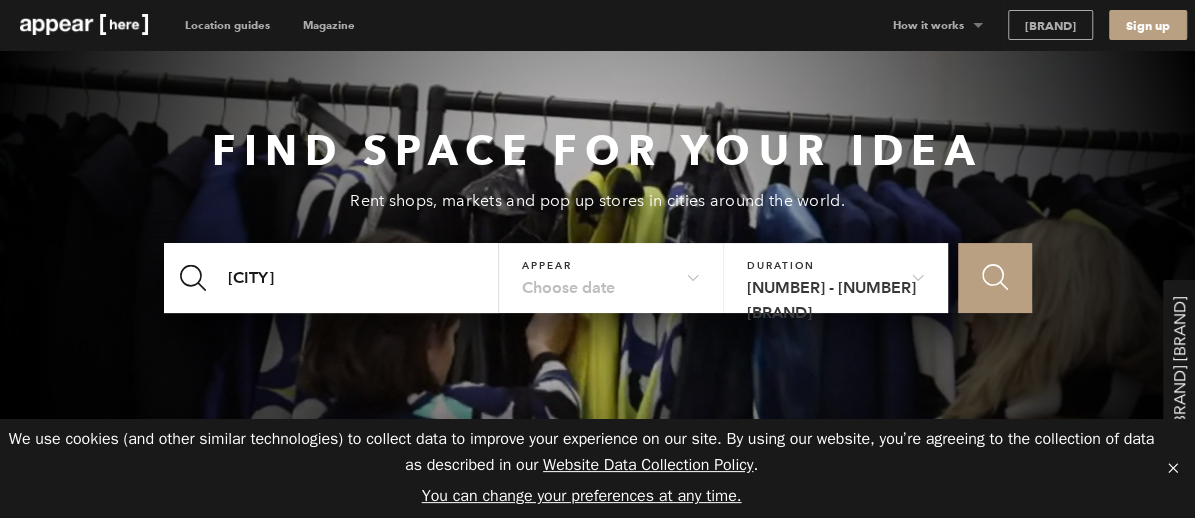 click on "Choose date" at bounding box center (611, 272) 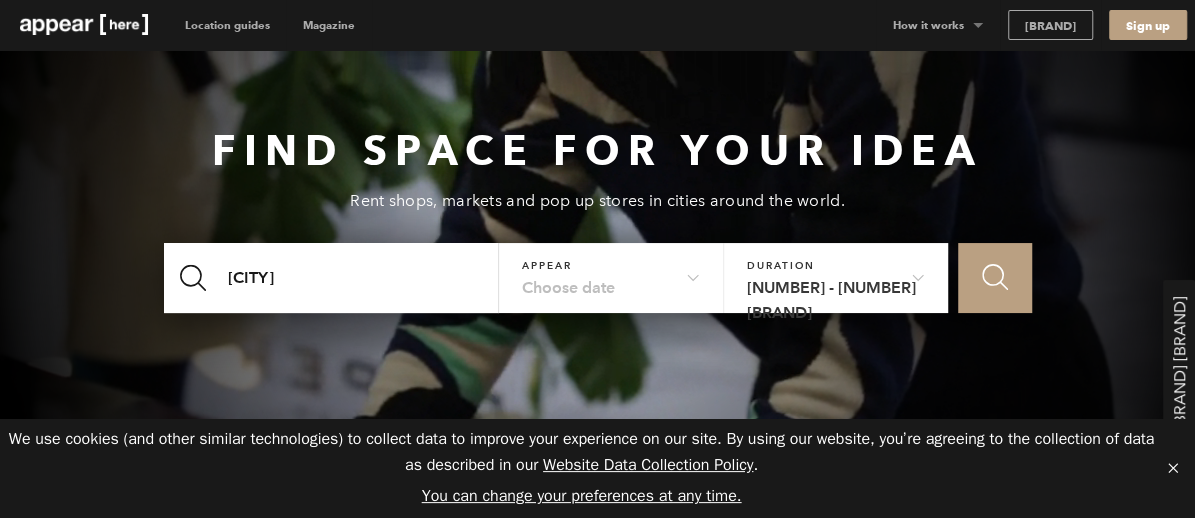 click on "Icon Search" at bounding box center [995, 277] 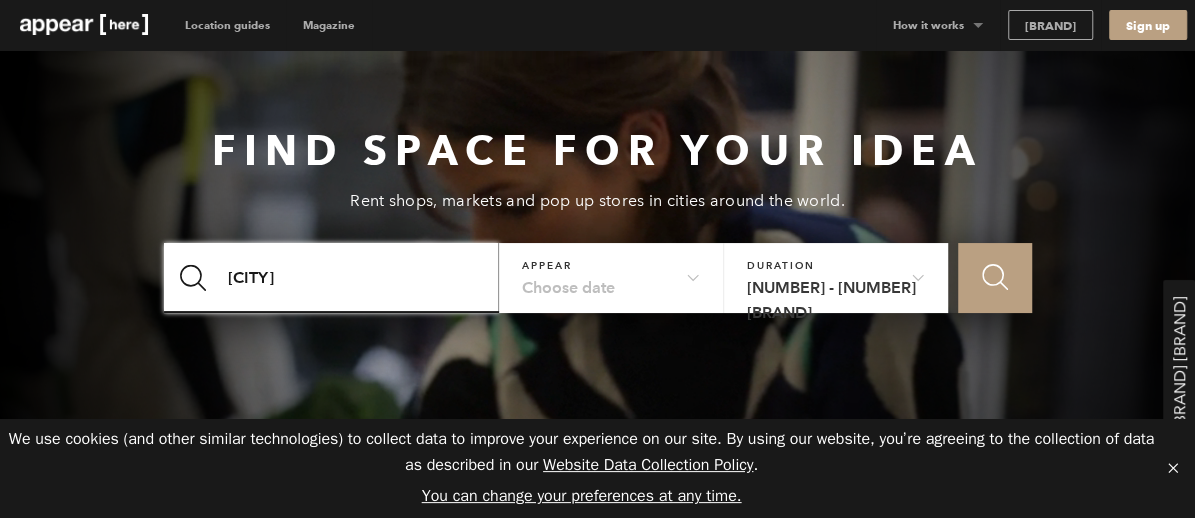 click on "rochdale" at bounding box center (332, 278) 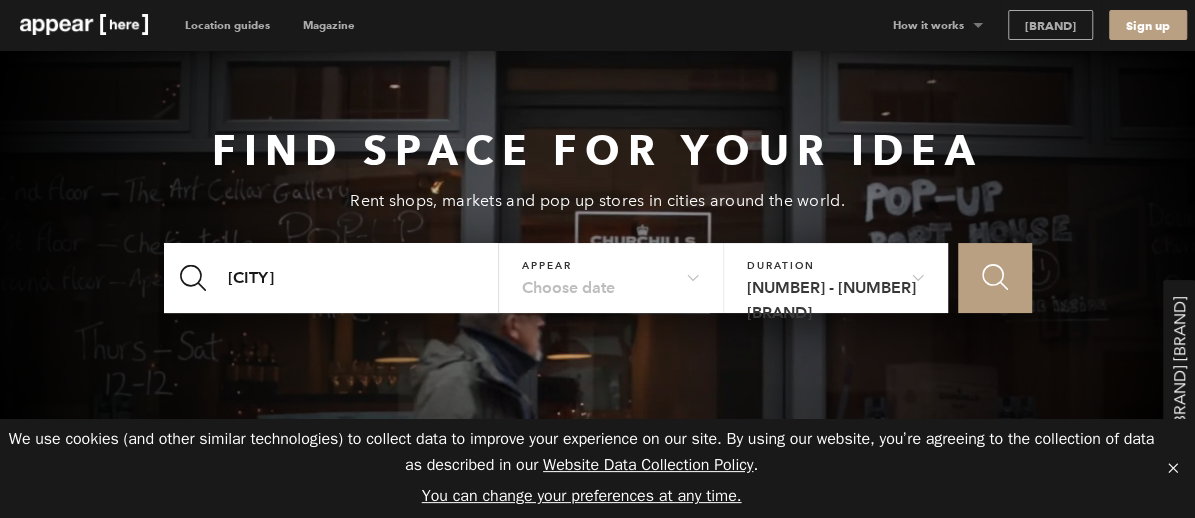 click on "Choose date" at bounding box center [611, 272] 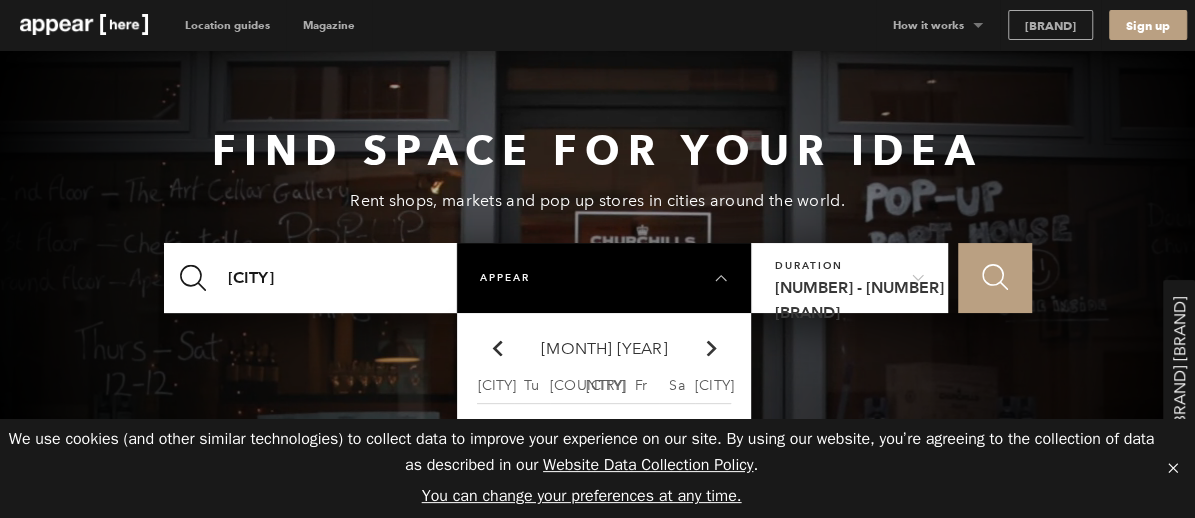 click on "Chevron-up" at bounding box center (712, 348) 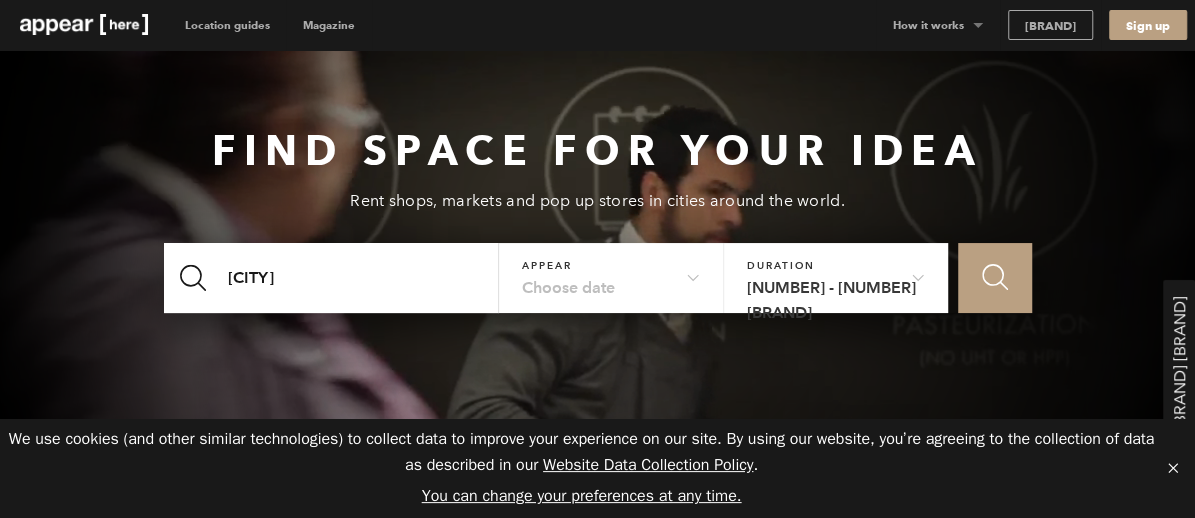 click on "Icon Search" at bounding box center (995, 277) 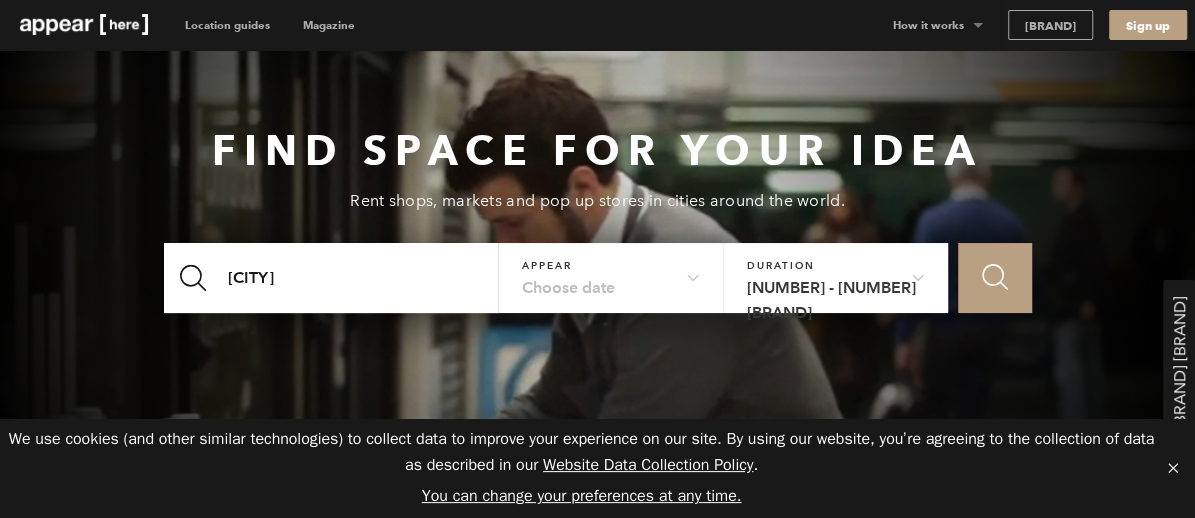 click on "Choose date" at bounding box center [611, 272] 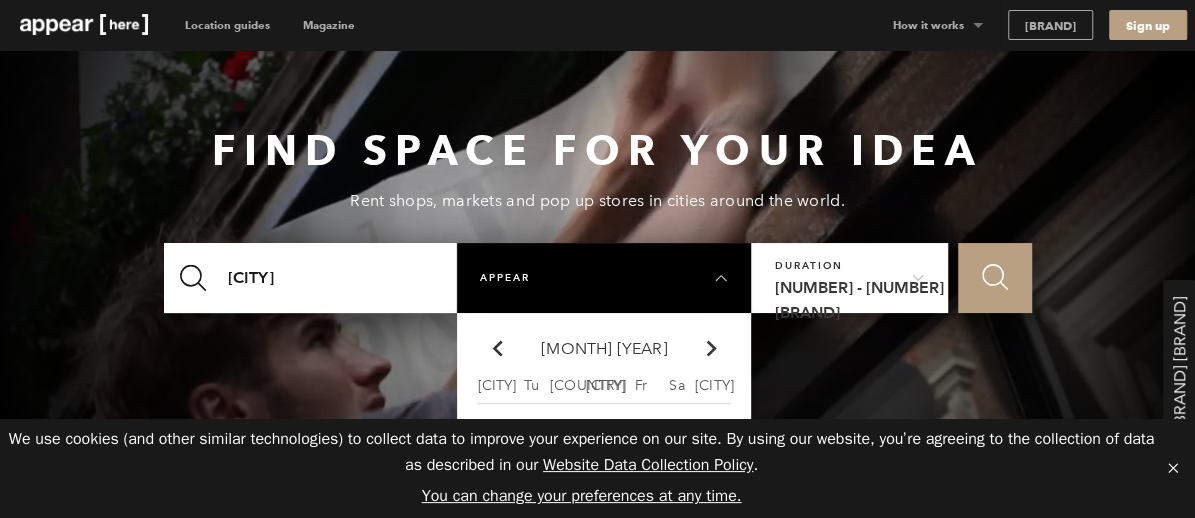 click at bounding box center [712, 348] 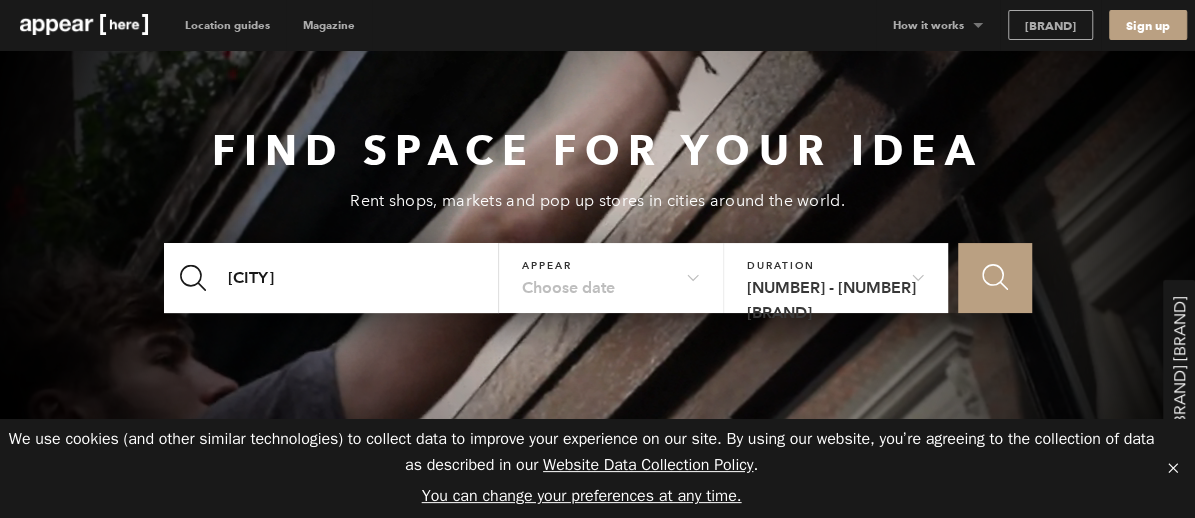 click on "Icon Search" at bounding box center [995, 277] 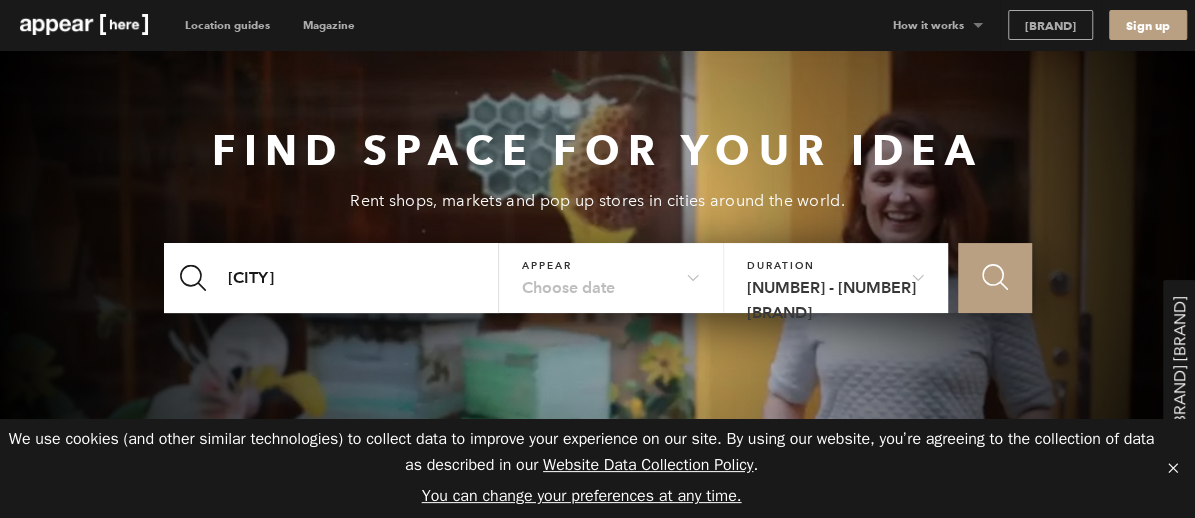 click on "Choose date" at bounding box center [611, 272] 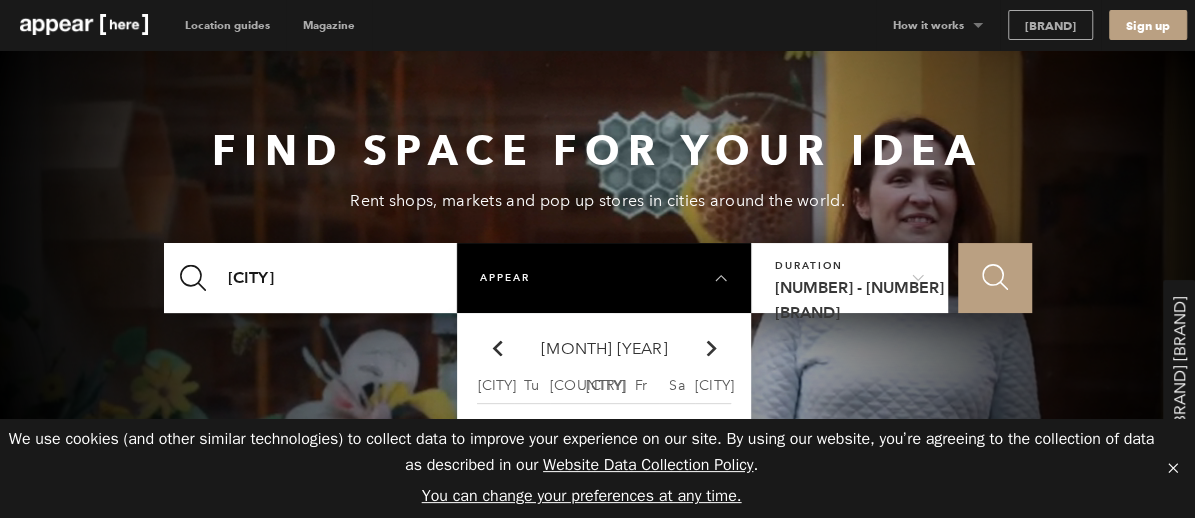 click at bounding box center (712, 348) 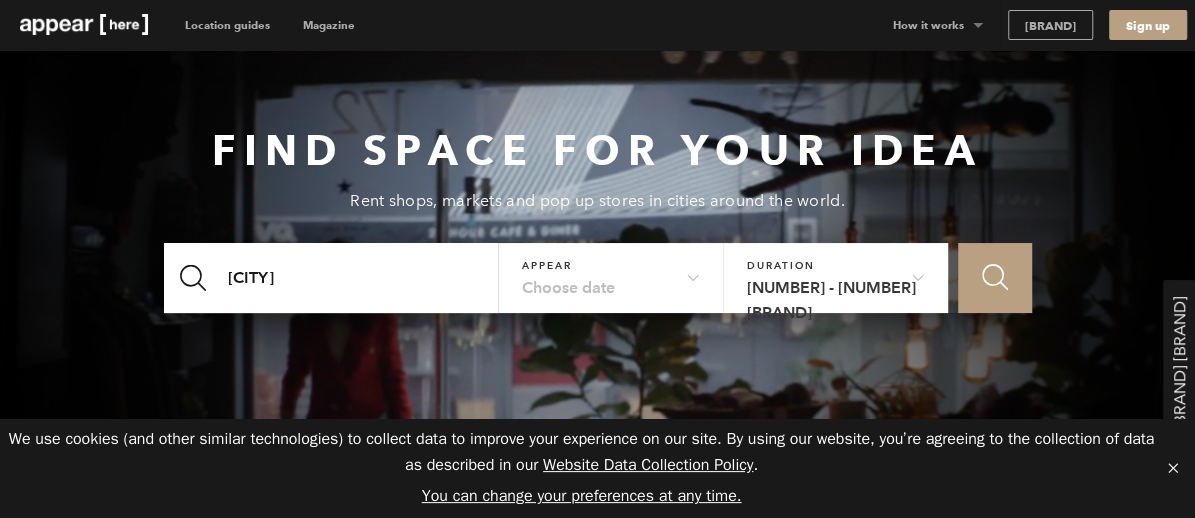 click on "Icon Search" at bounding box center (995, 277) 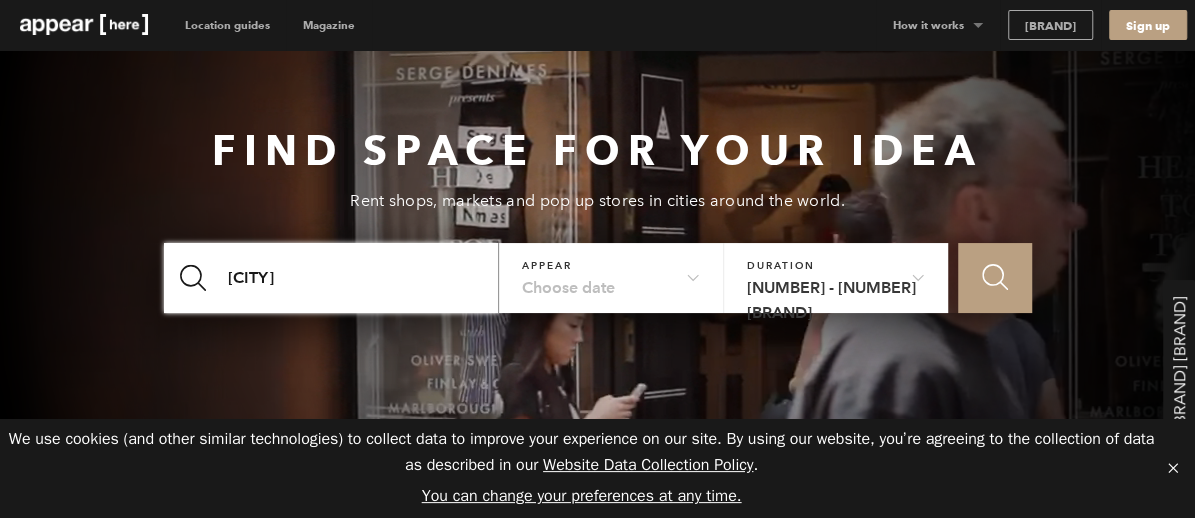click on "rochdale" at bounding box center (332, 278) 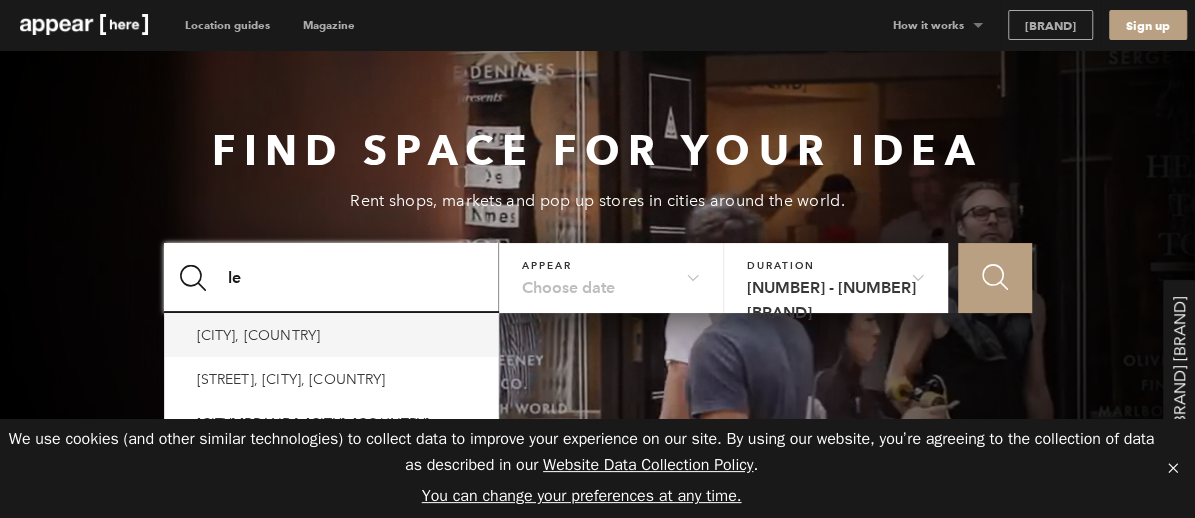 type on "e" 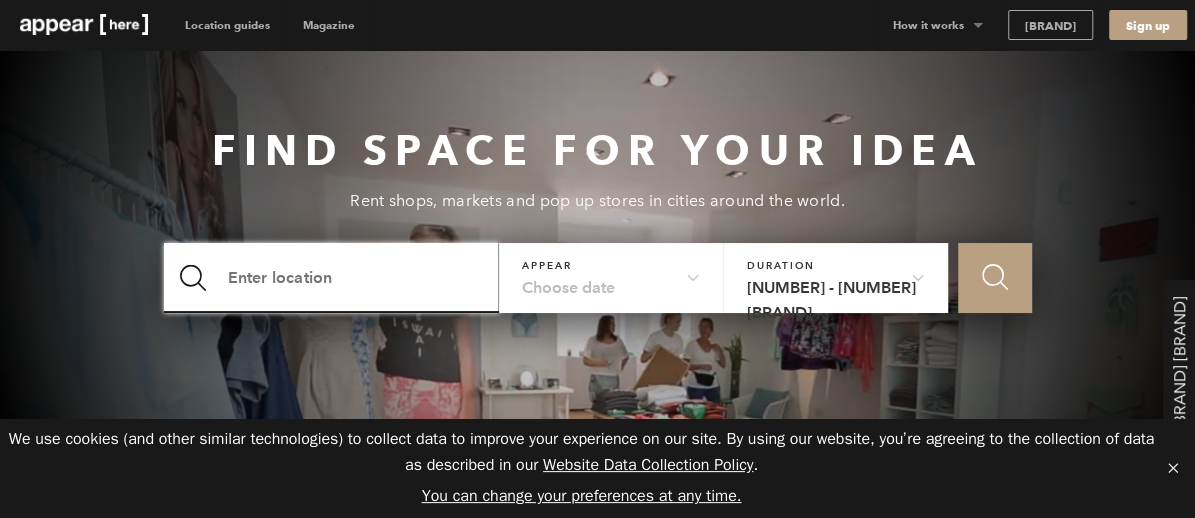 click at bounding box center (332, 278) 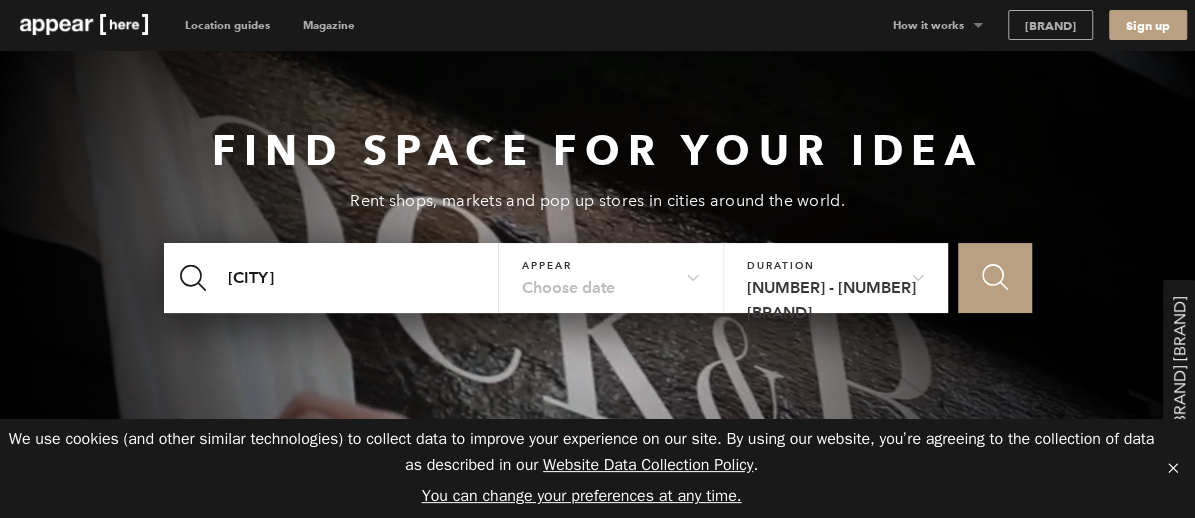 click on "Choose date" at bounding box center [611, 272] 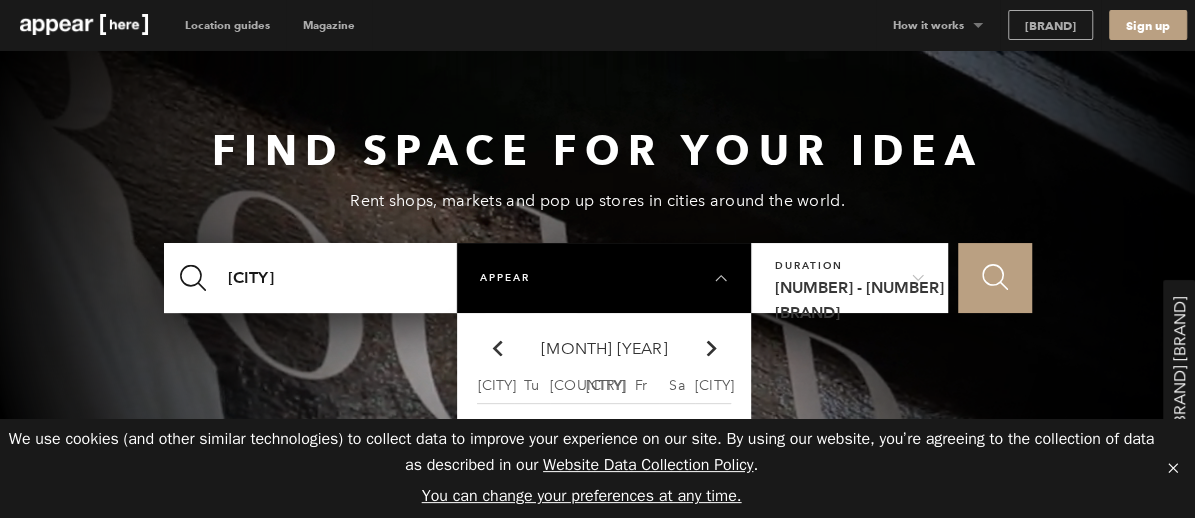 click at bounding box center [497, 348] 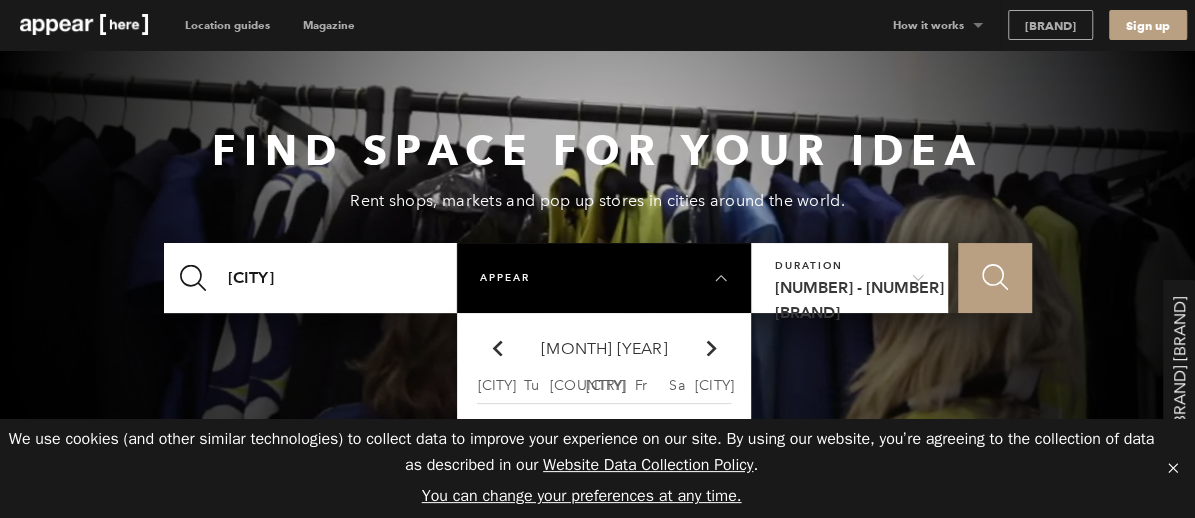 click at bounding box center [497, 348] 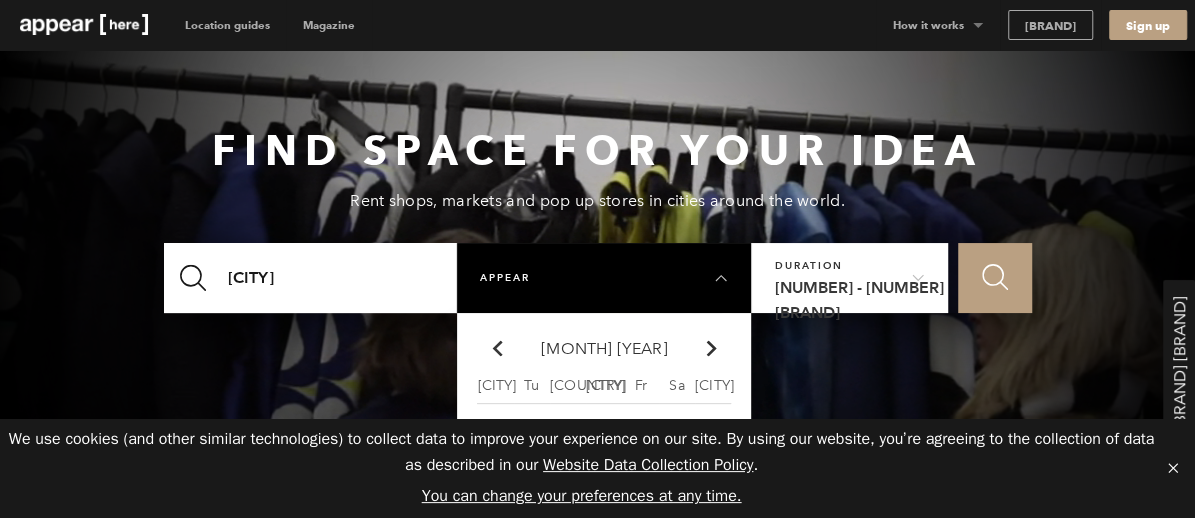 click at bounding box center (497, 348) 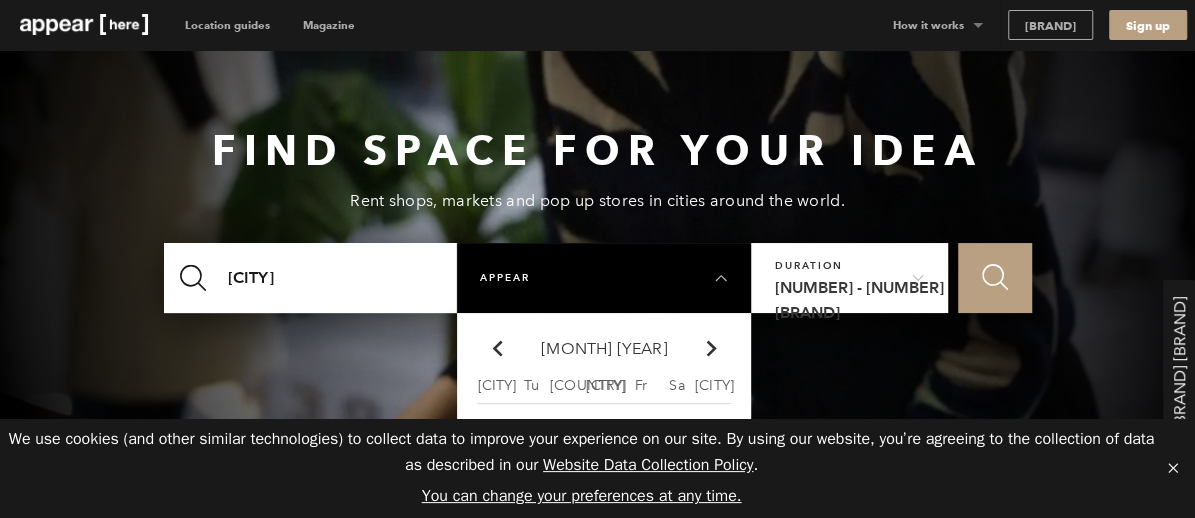 click on "Icon Search" at bounding box center (995, 277) 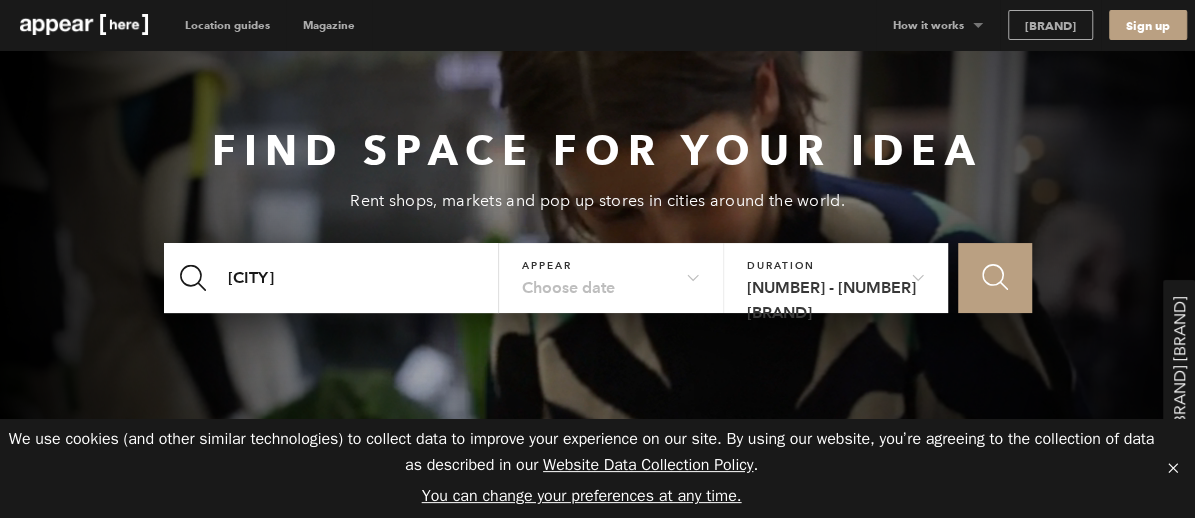 click on "Choose date" at bounding box center (611, 272) 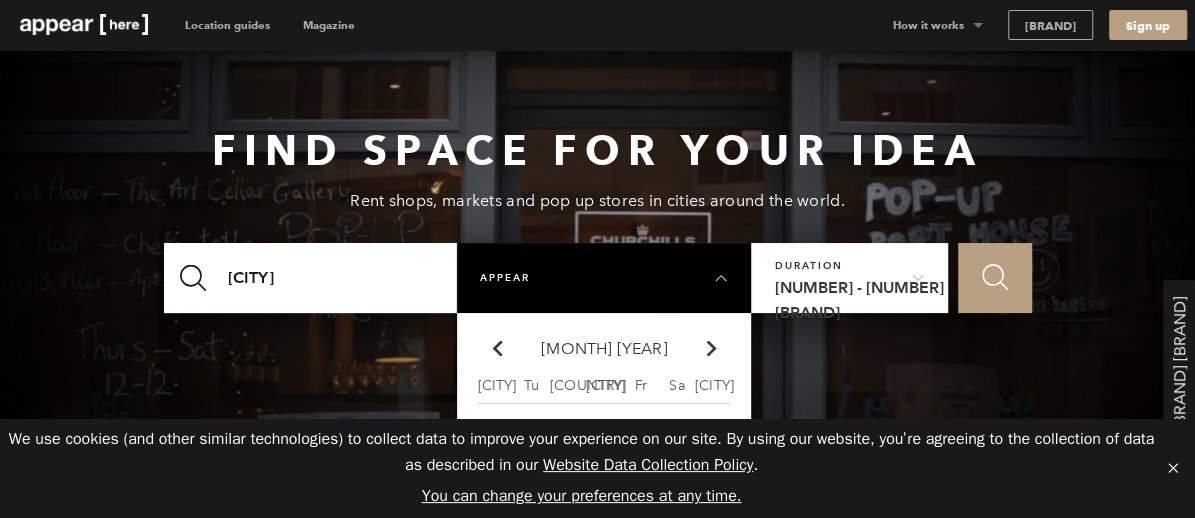 click on "Chevron-up" at bounding box center [712, 348] 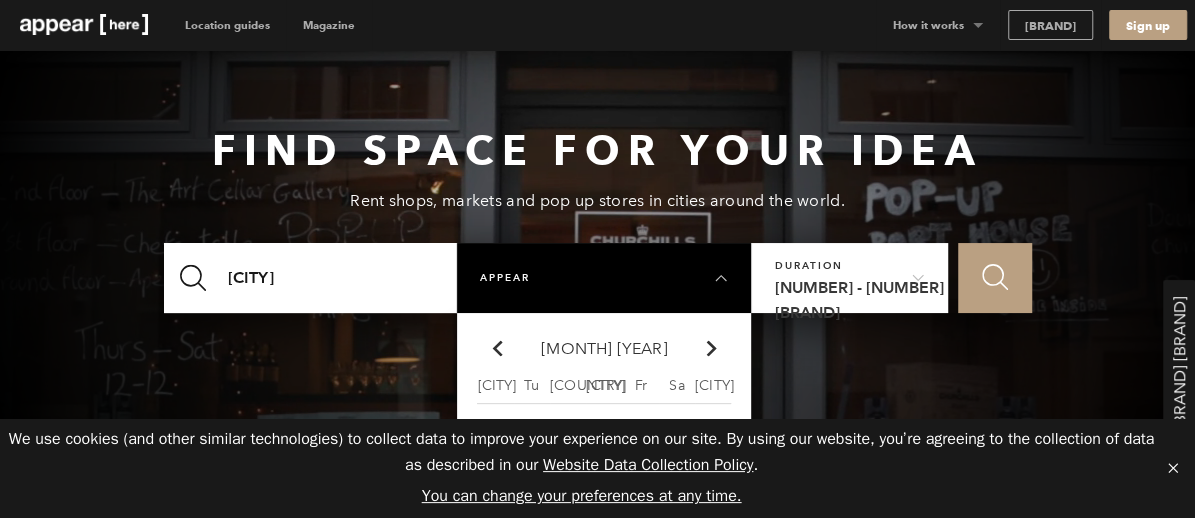 click on "Icon Search" at bounding box center [995, 277] 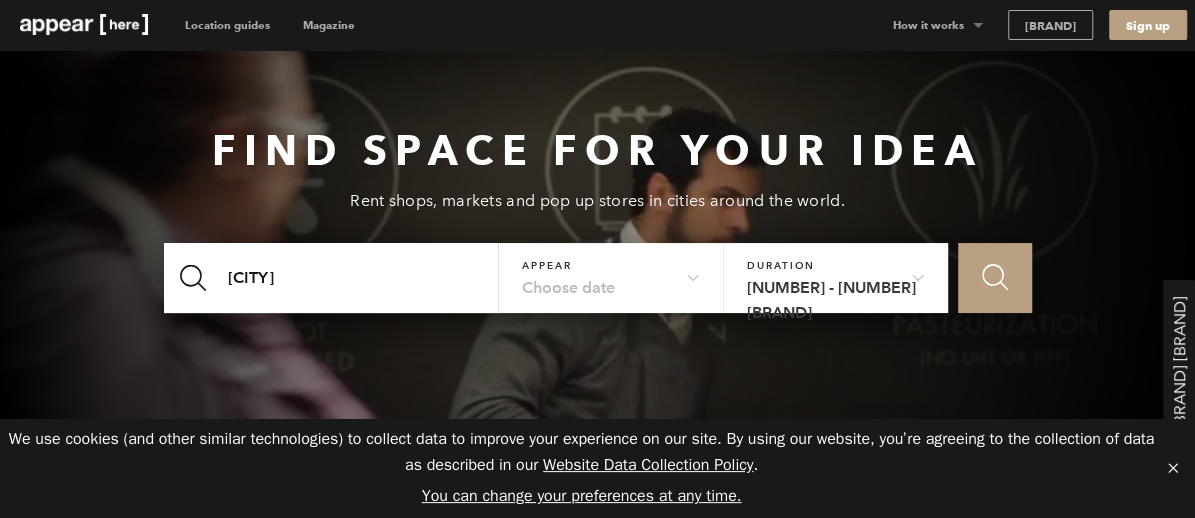 click on "Choose date" at bounding box center (611, 272) 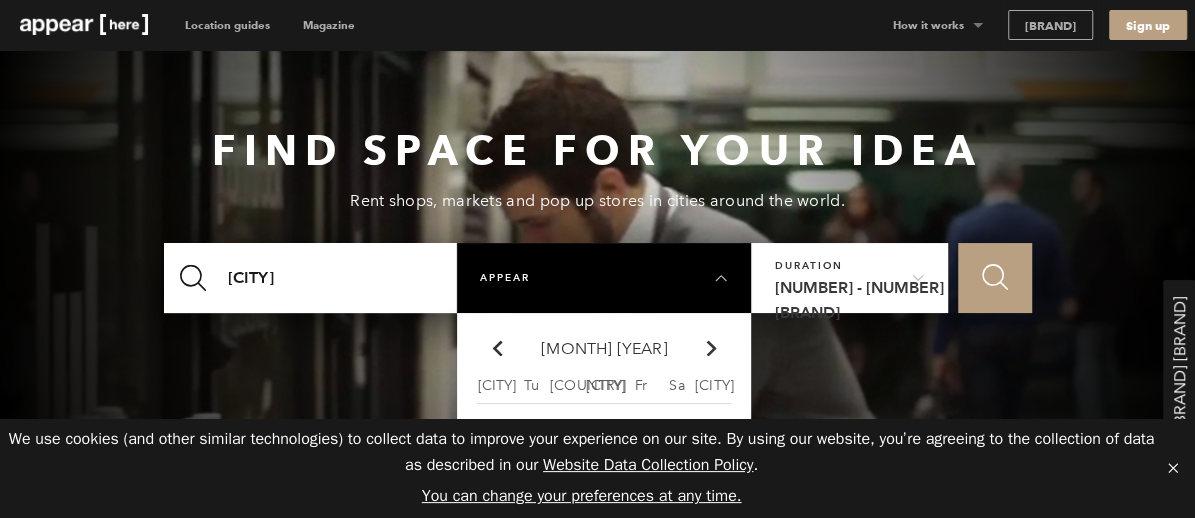click at bounding box center [712, 348] 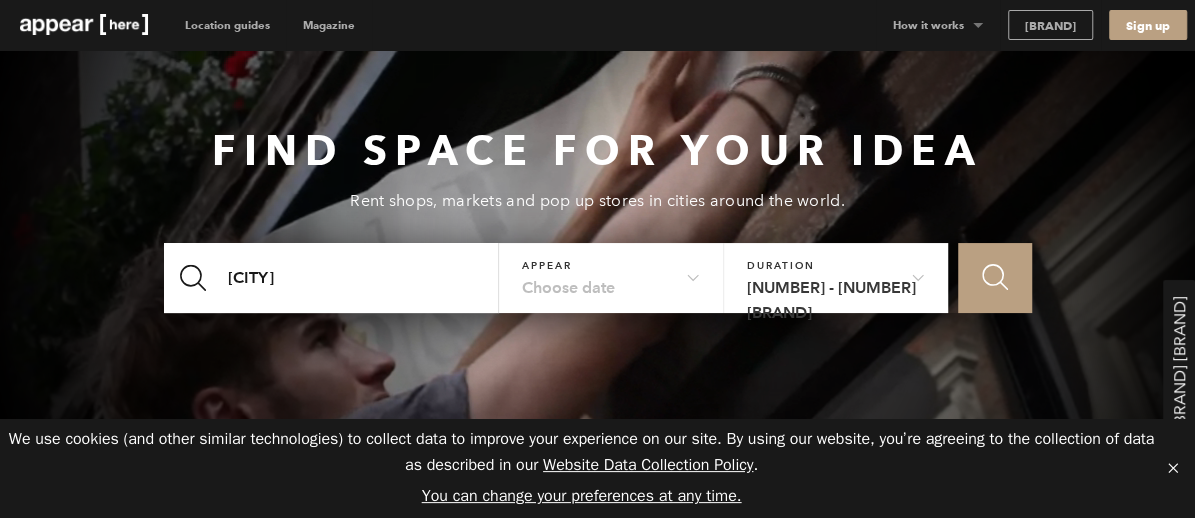 click on "Icon Search" at bounding box center (994, 278) 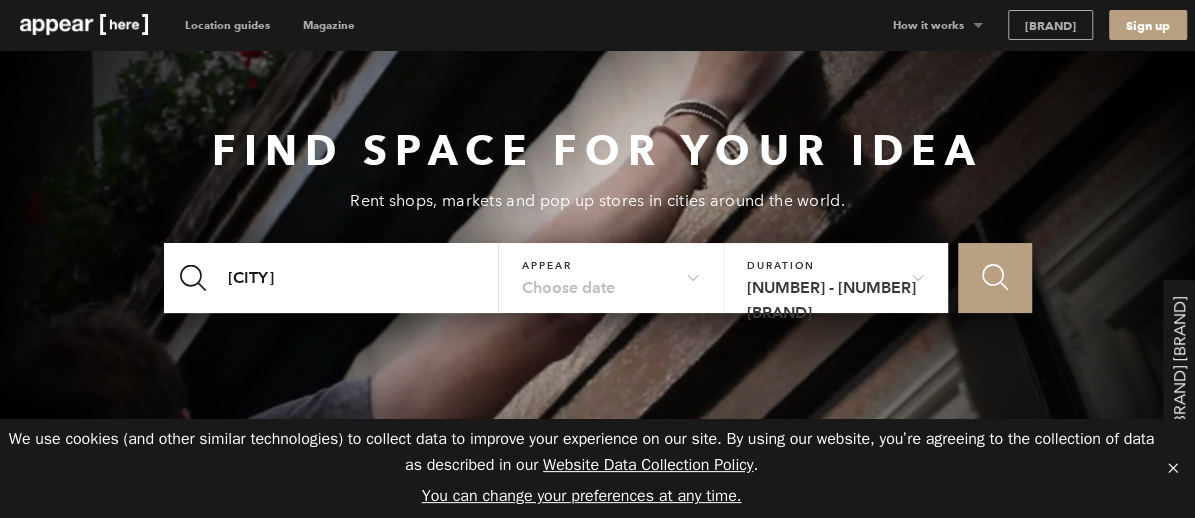 click on "Choose date" at bounding box center [611, 272] 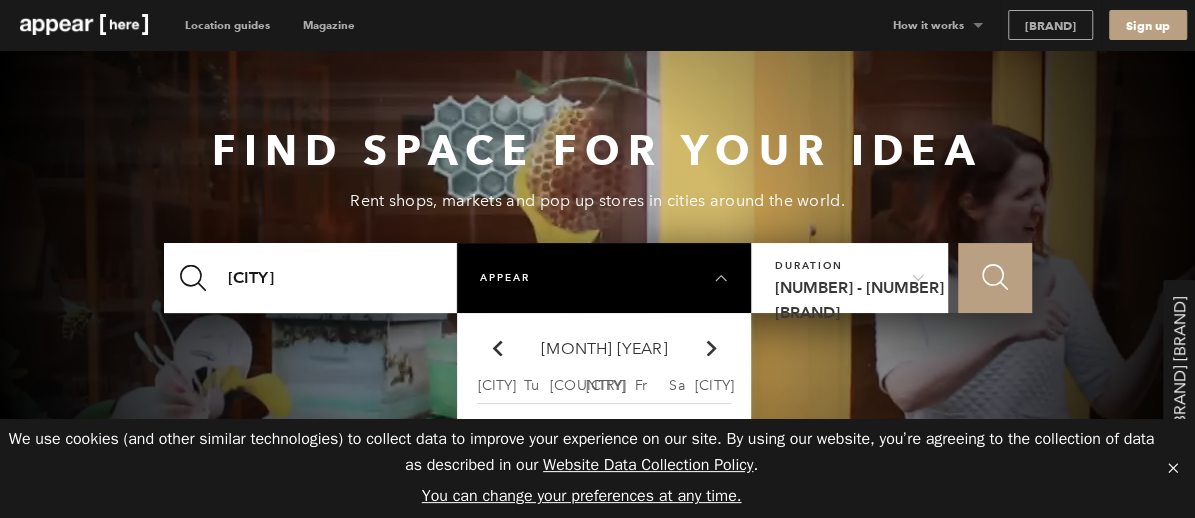 click on "Chevron-up" at bounding box center [712, 348] 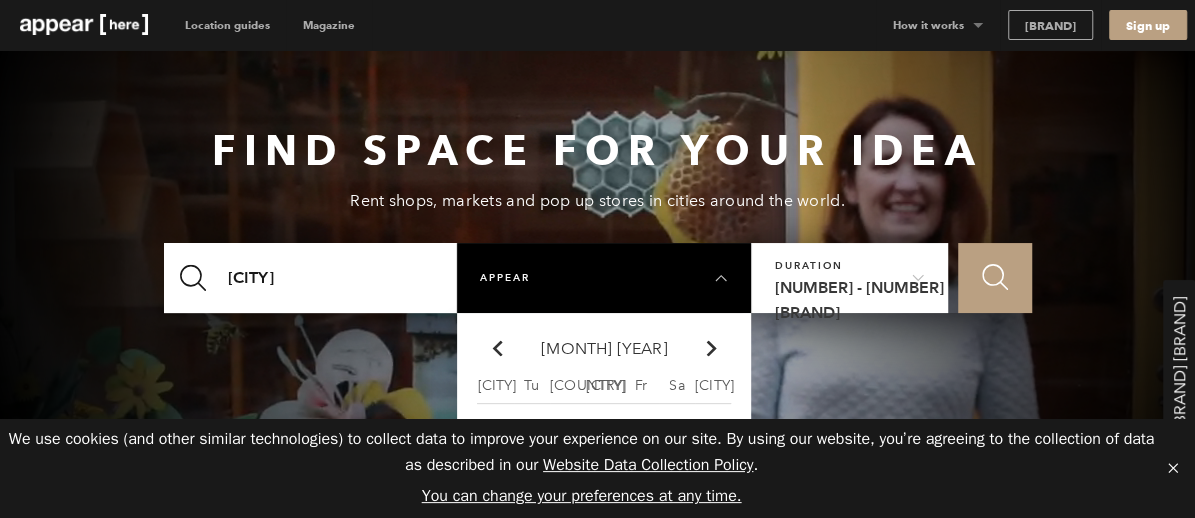 click on "1 - 3 months" at bounding box center (850, 278) 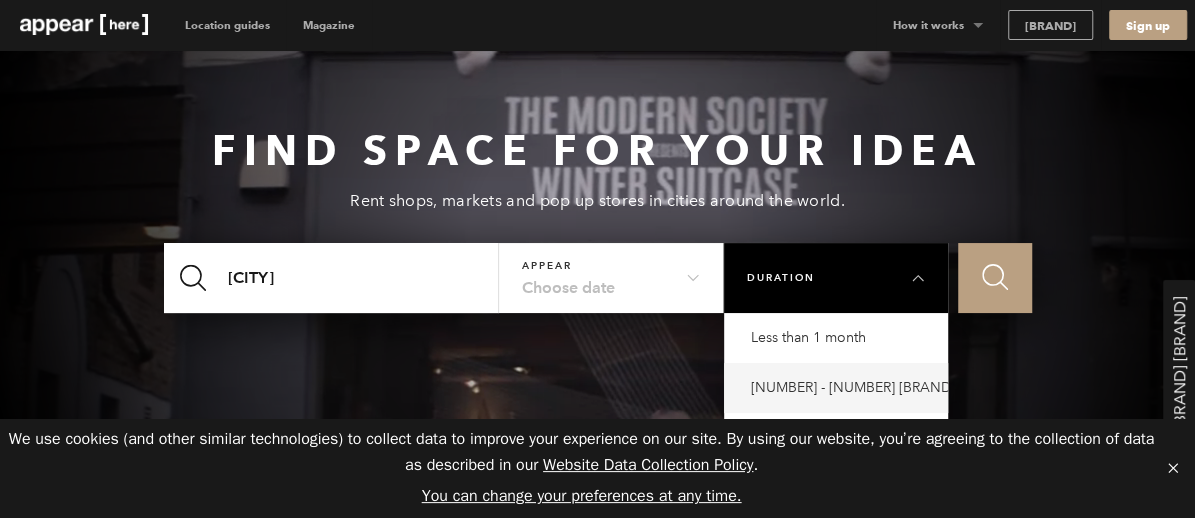 click on "Less than 1 month" at bounding box center [841, 338] 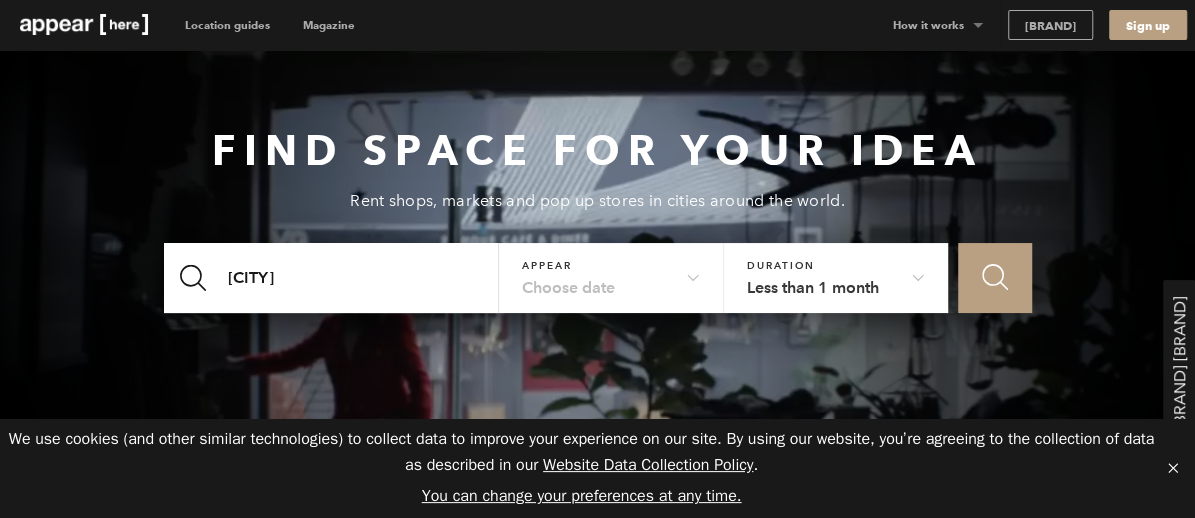 click on "Choose date" at bounding box center (611, 272) 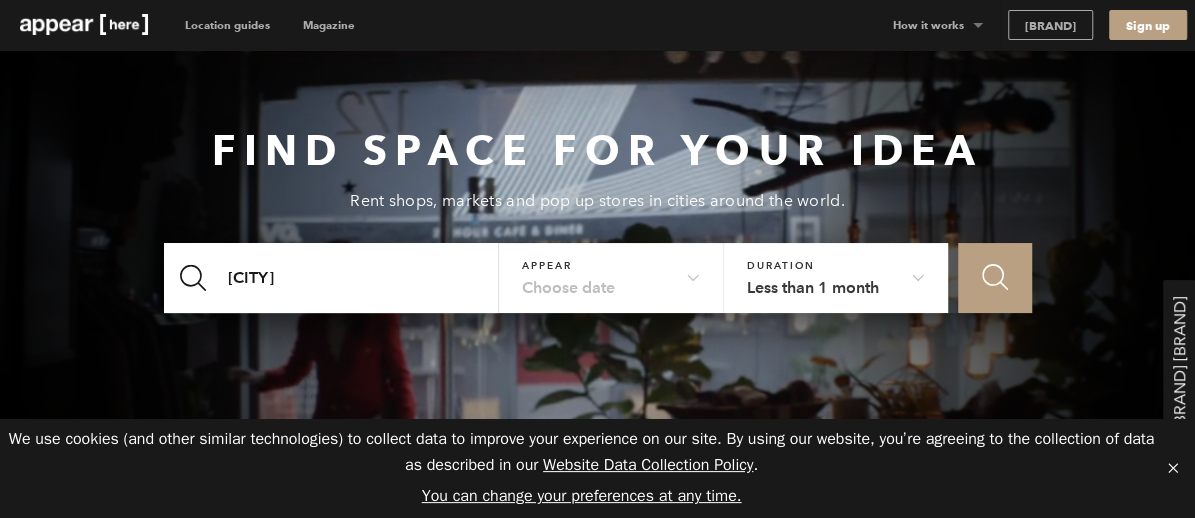 click at bounding box center (995, 277) 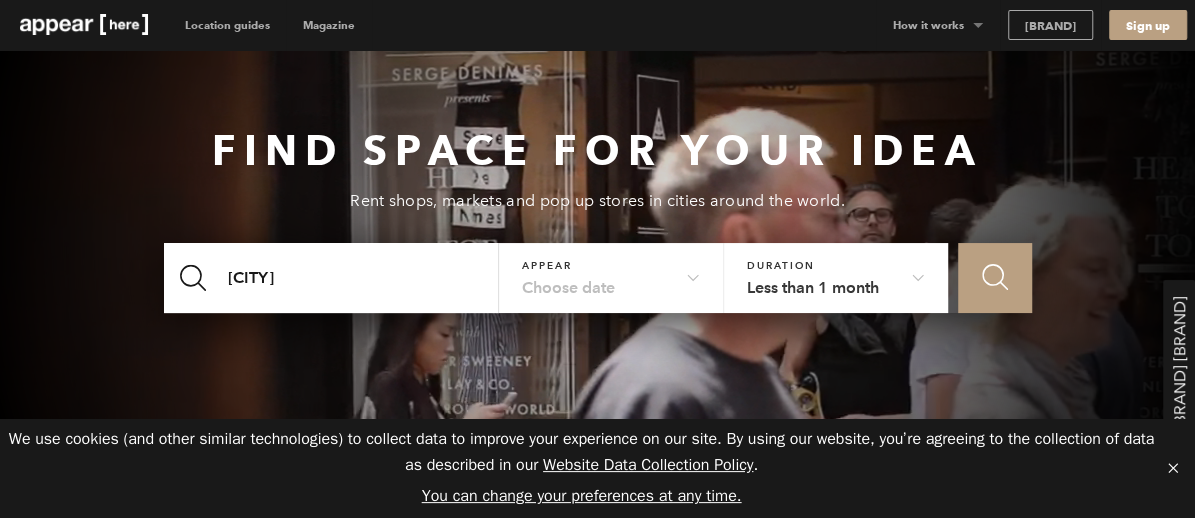 click on "Choose date" at bounding box center [611, 272] 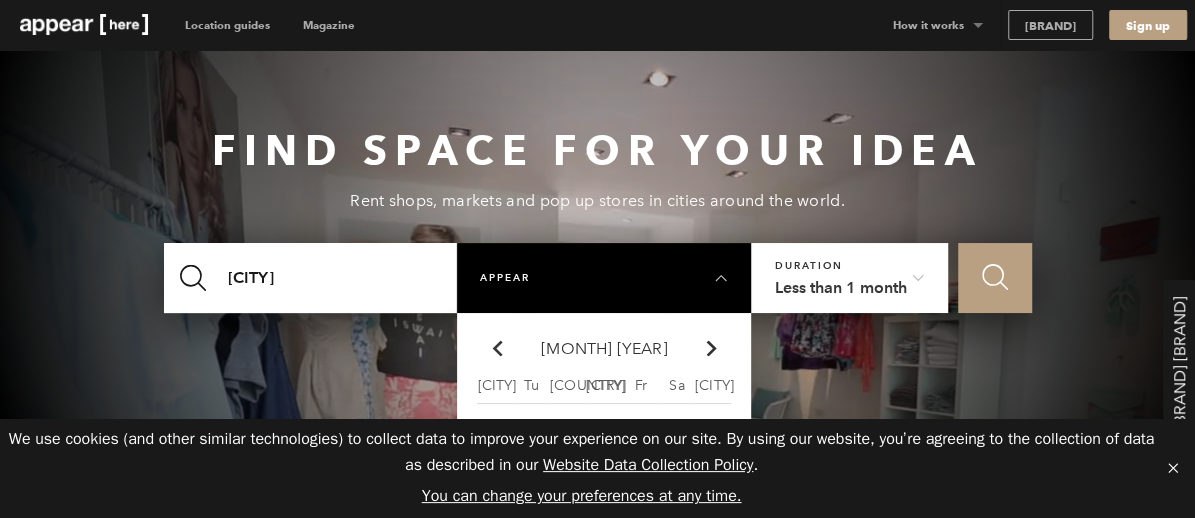 click on "Chevron-up" at bounding box center [497, 348] 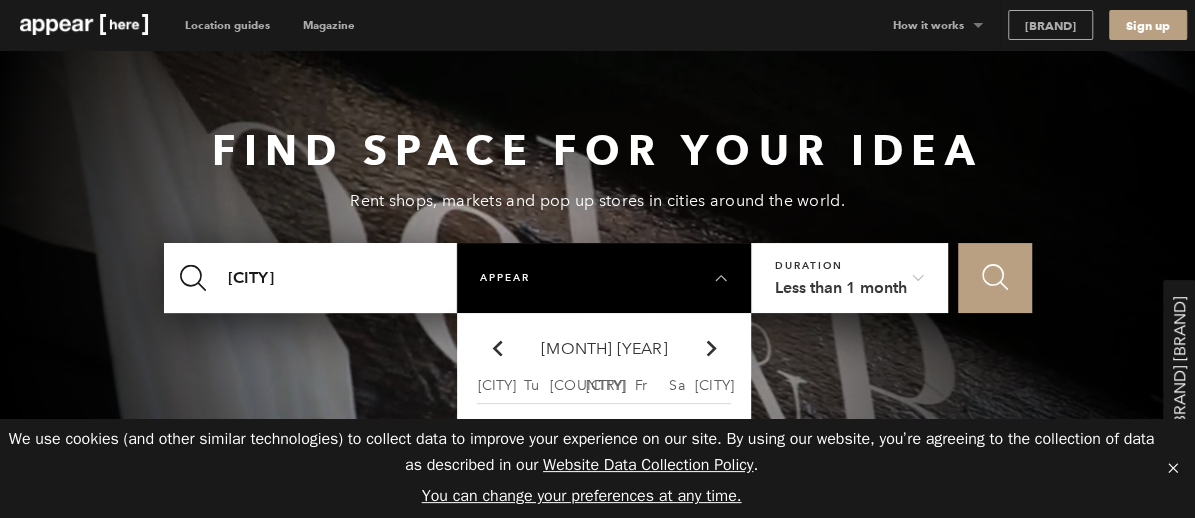 click at bounding box center (995, 277) 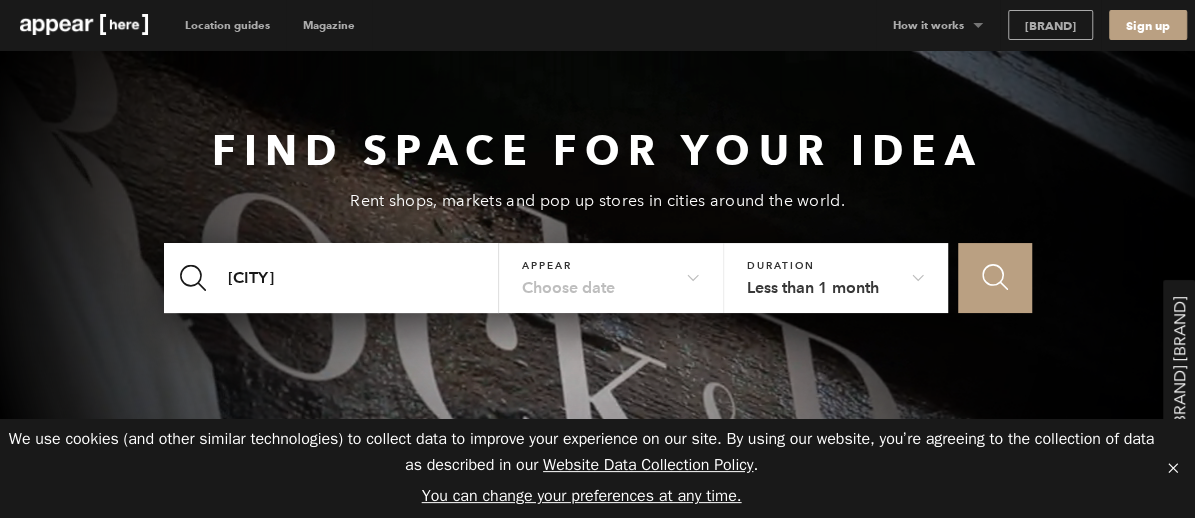click on "Choose date" at bounding box center (611, 272) 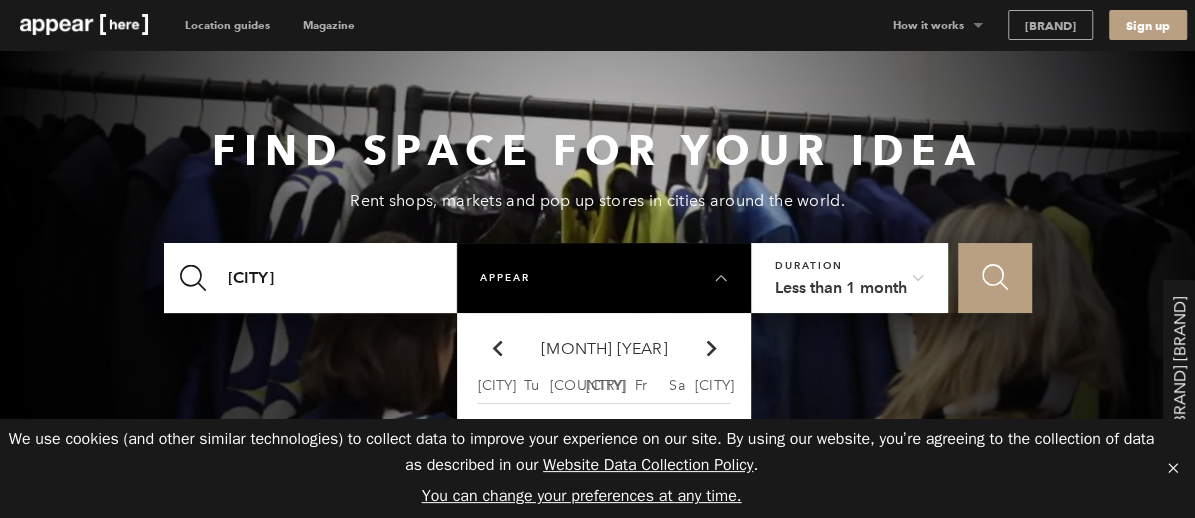 click on "Chevron-up" at bounding box center (497, 348) 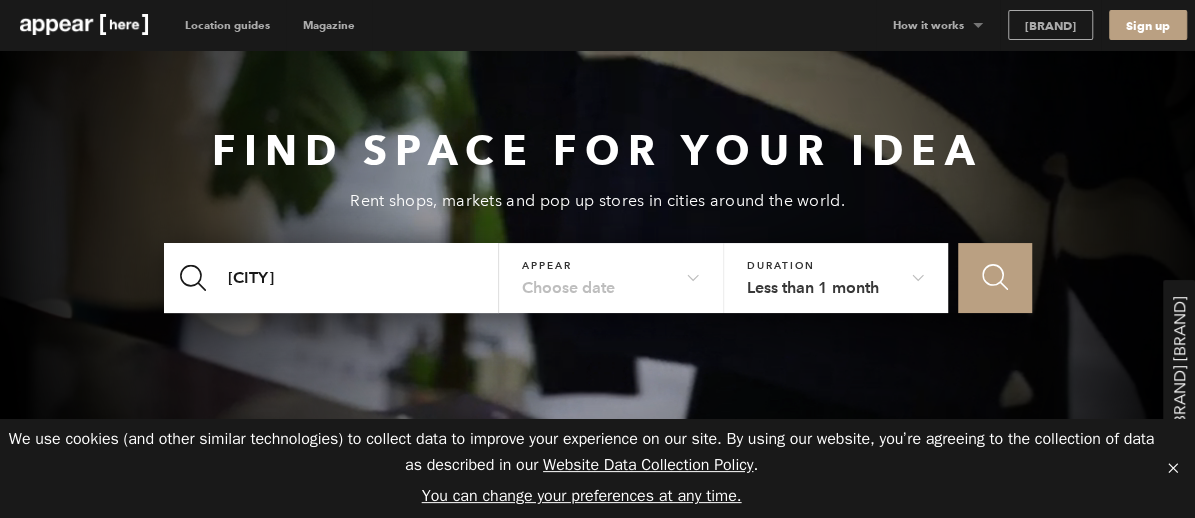click on "Icon Search" at bounding box center [995, 277] 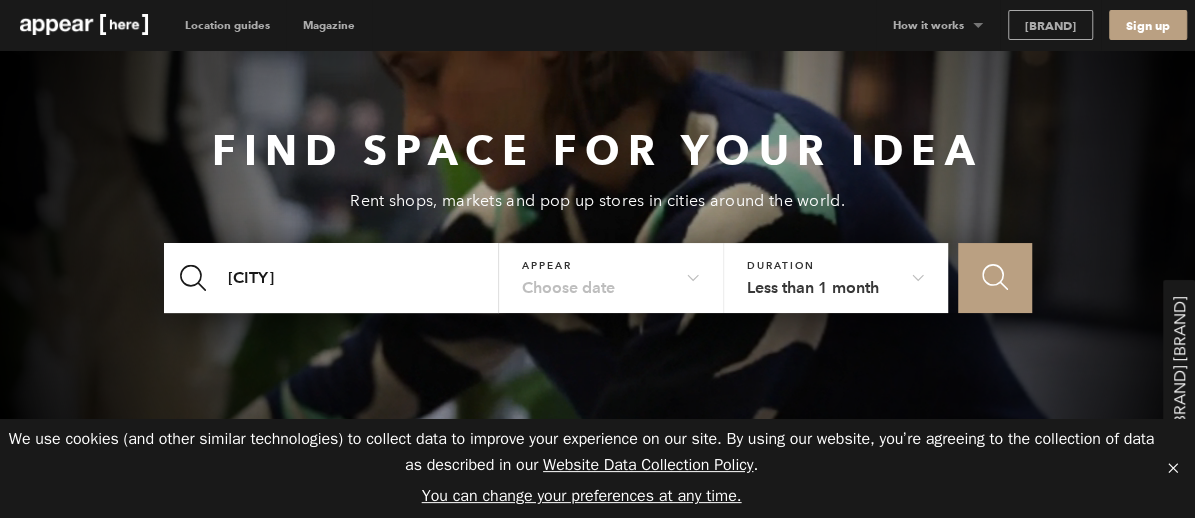 click on "Choose date" at bounding box center [611, 272] 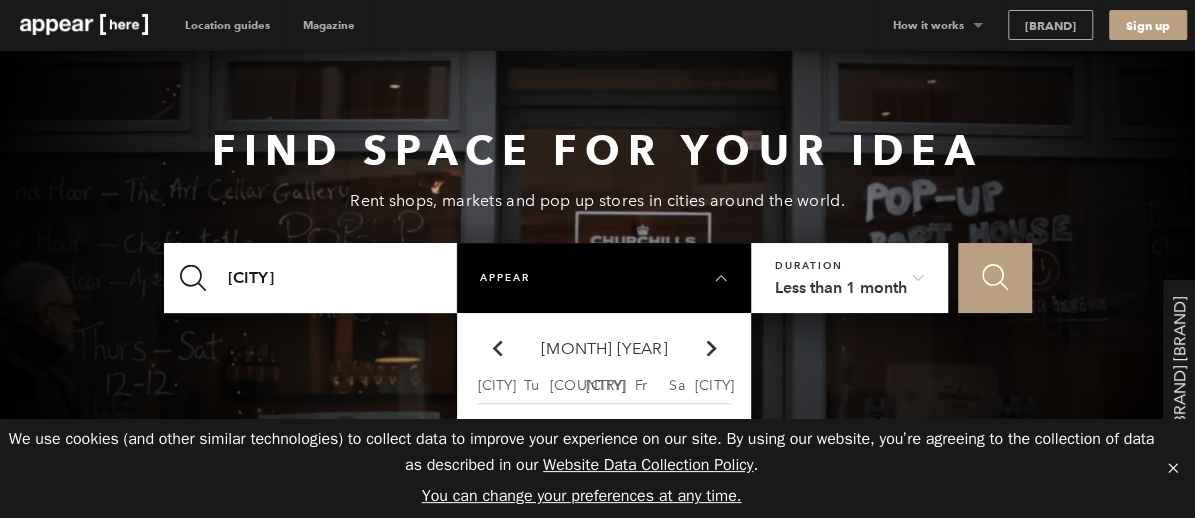 click on "Chevron-up" at bounding box center [497, 348] 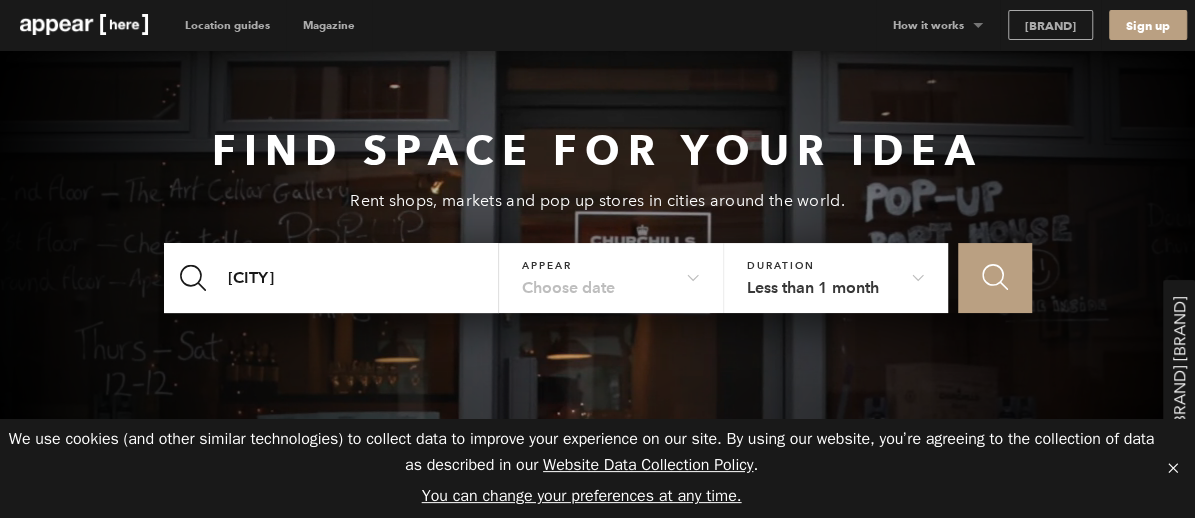 click at bounding box center (995, 277) 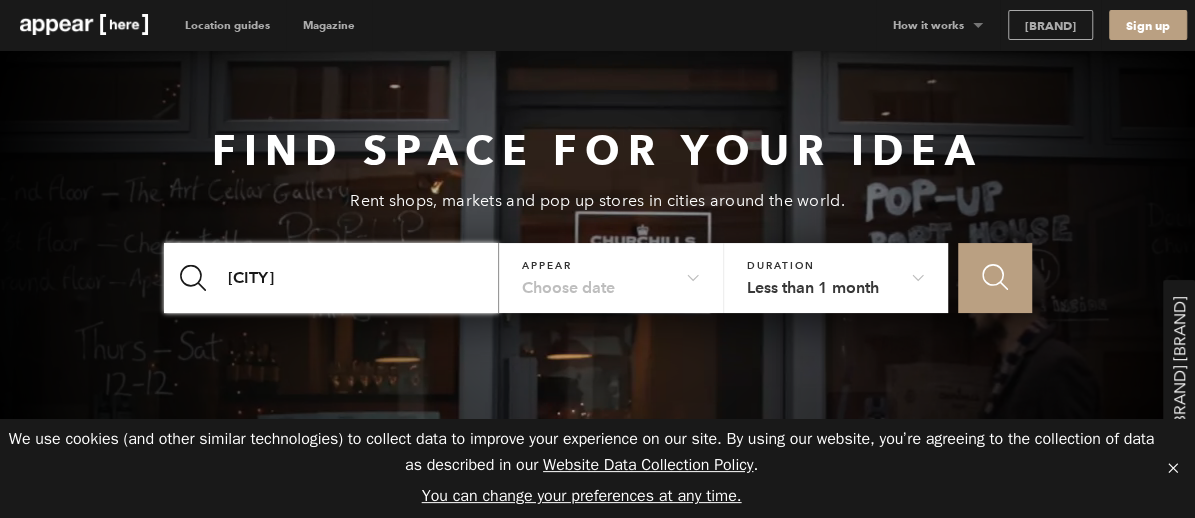 click on "harrogate" at bounding box center [332, 278] 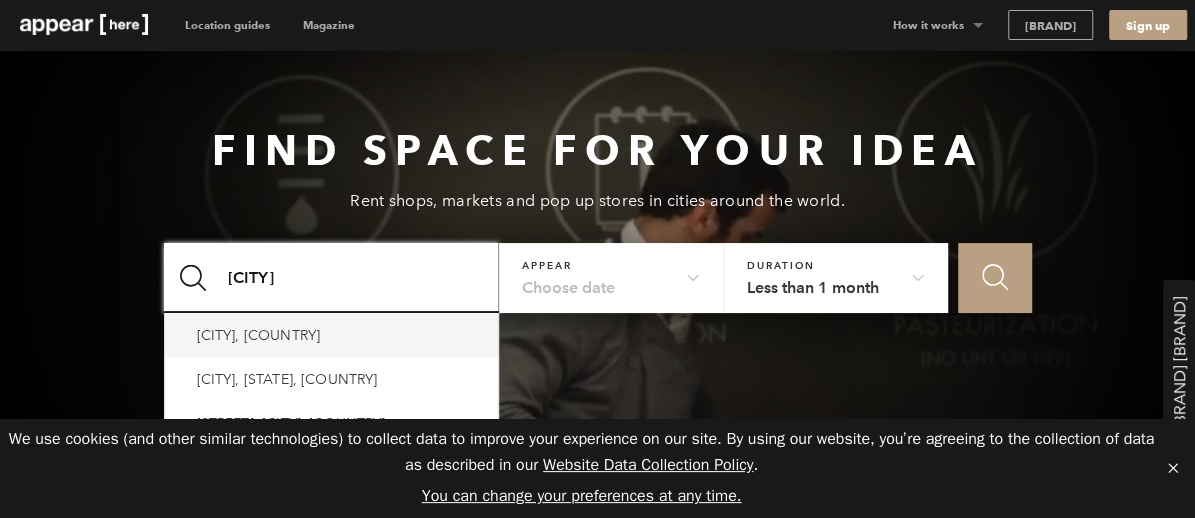 type on "h" 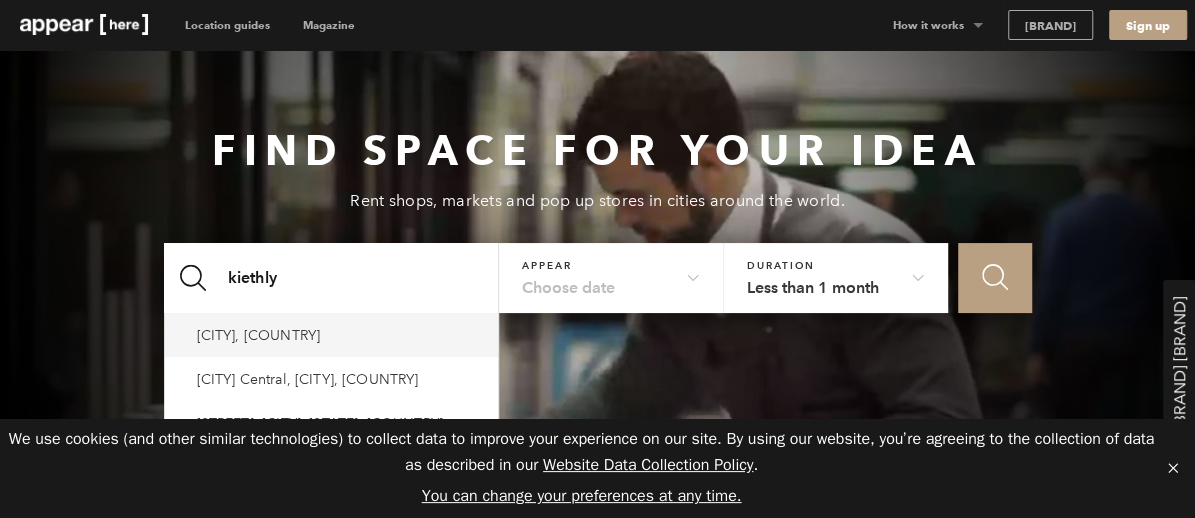 click on "[CITY], UK" at bounding box center [259, 335] 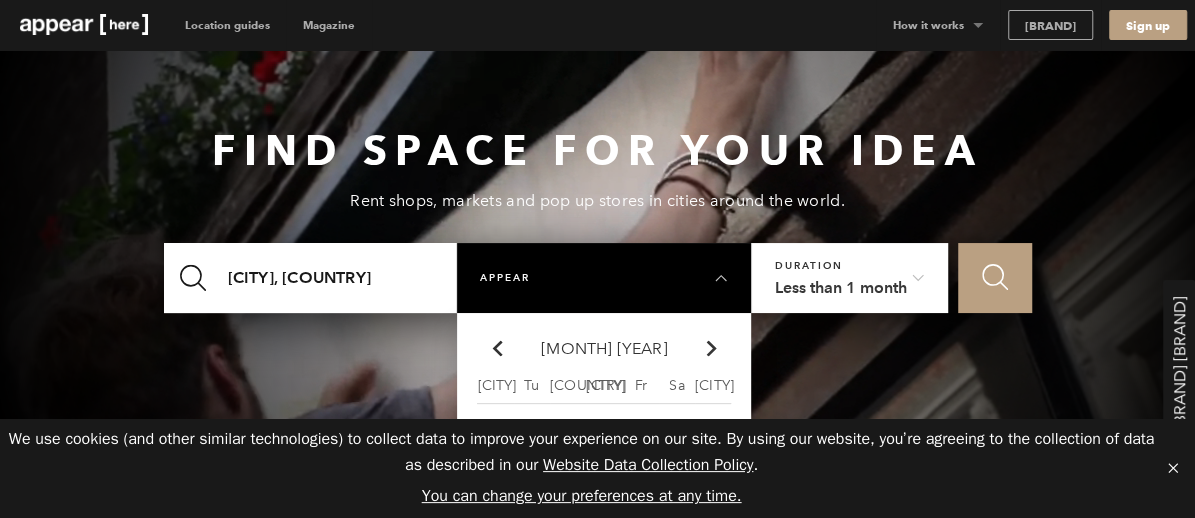 click on "Chevron-up" at bounding box center [712, 348] 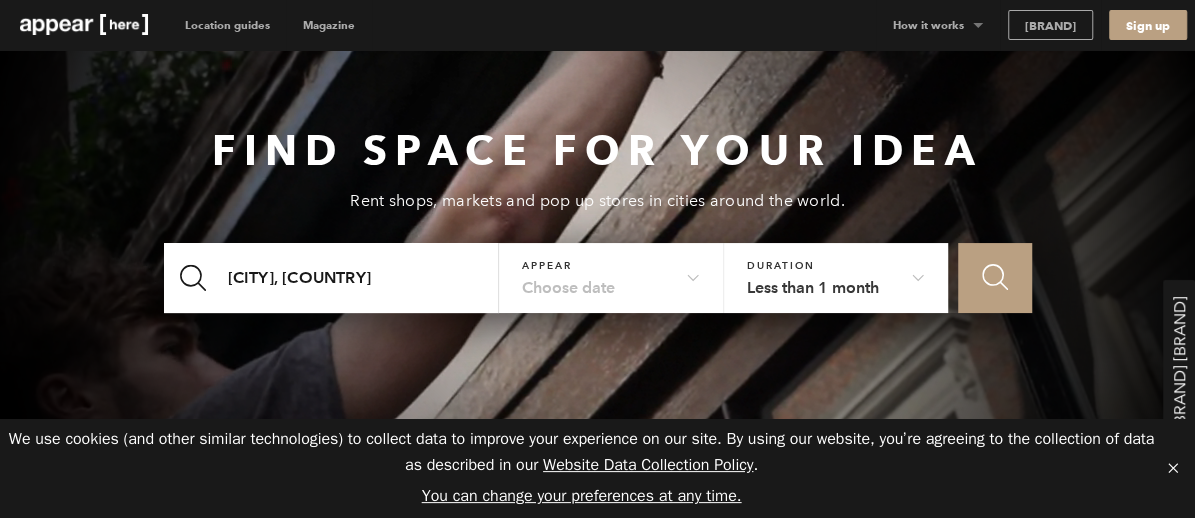 click on "Icon Search" at bounding box center (995, 277) 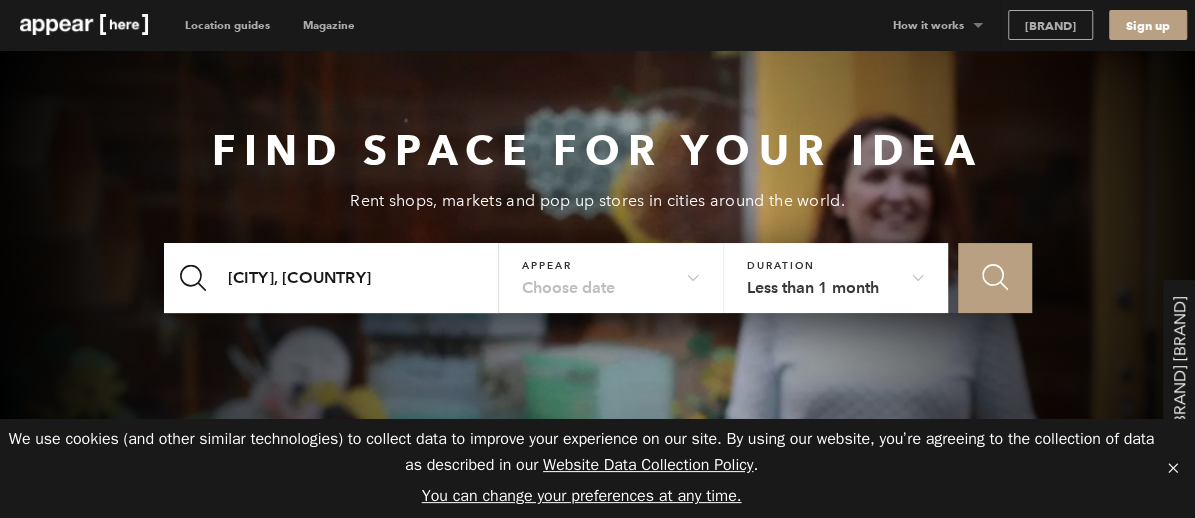click on "Choose date" at bounding box center (611, 272) 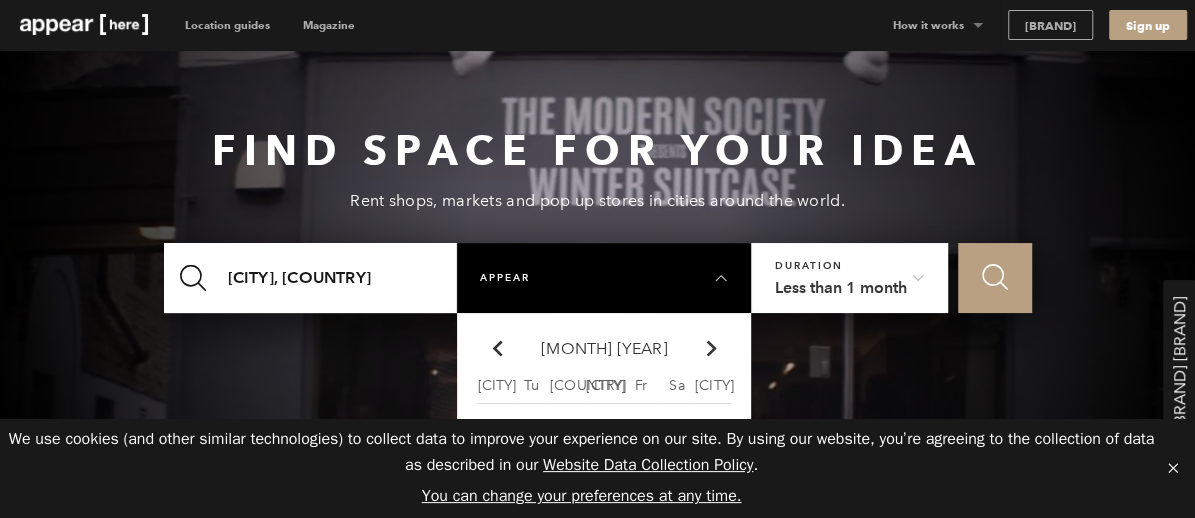 click at bounding box center [712, 348] 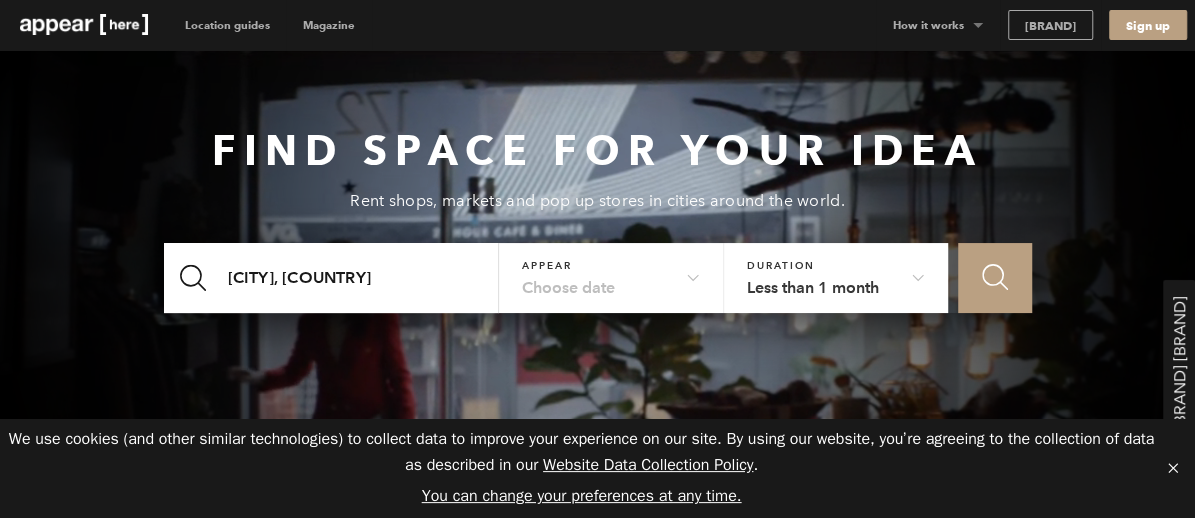 click on "Icon Search" at bounding box center (994, 278) 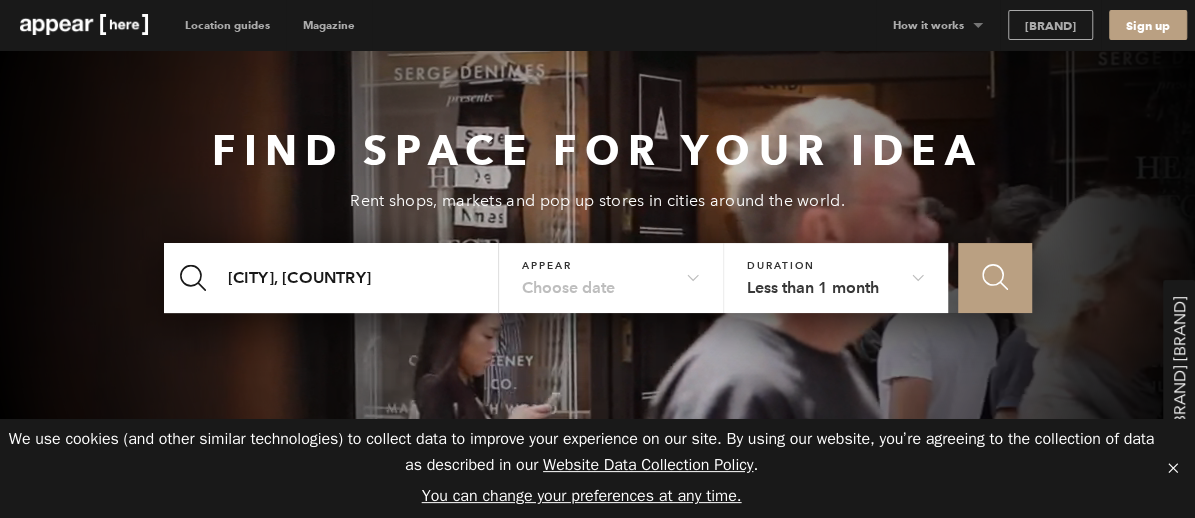 click on "Choose date" at bounding box center [611, 272] 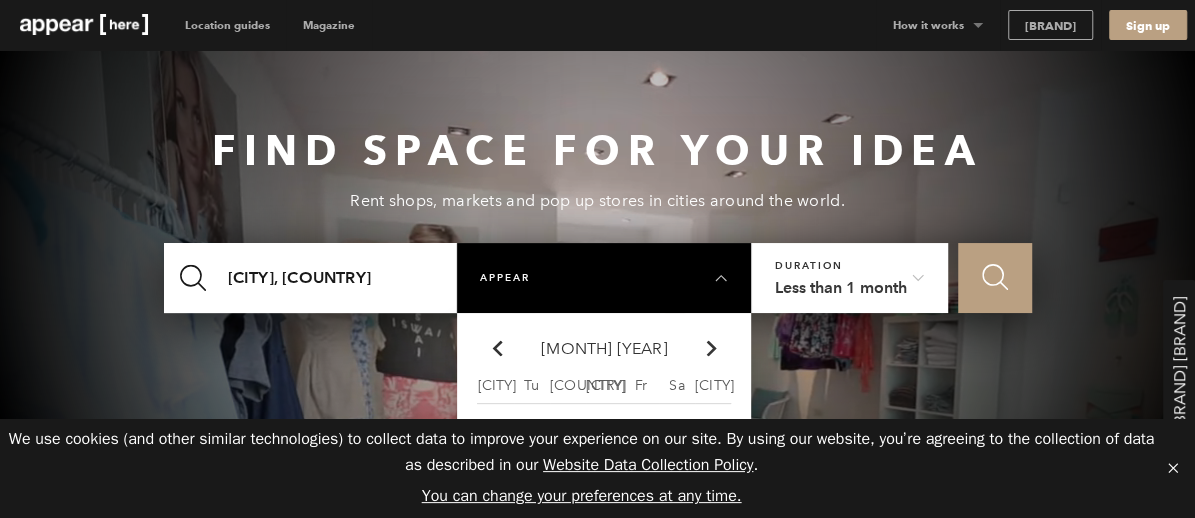 click at bounding box center (712, 348) 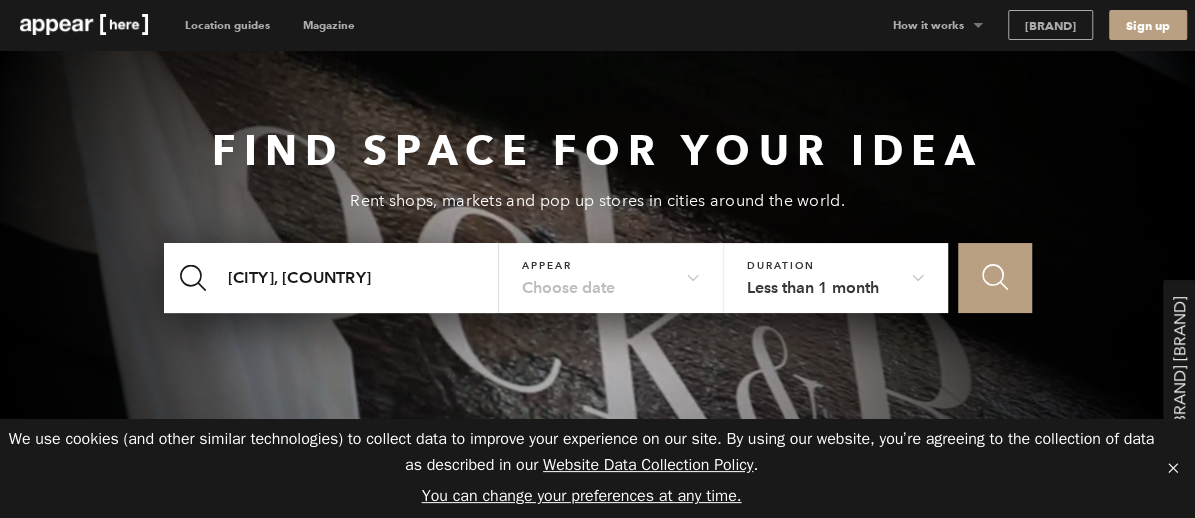 click on "Icon Search" at bounding box center (995, 277) 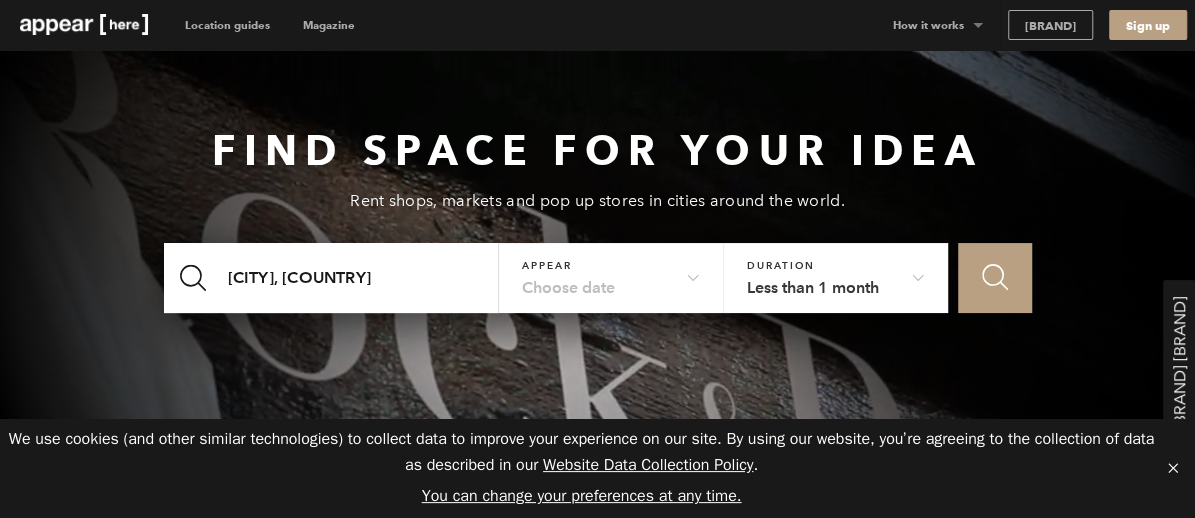 click on "Choose date" at bounding box center (611, 272) 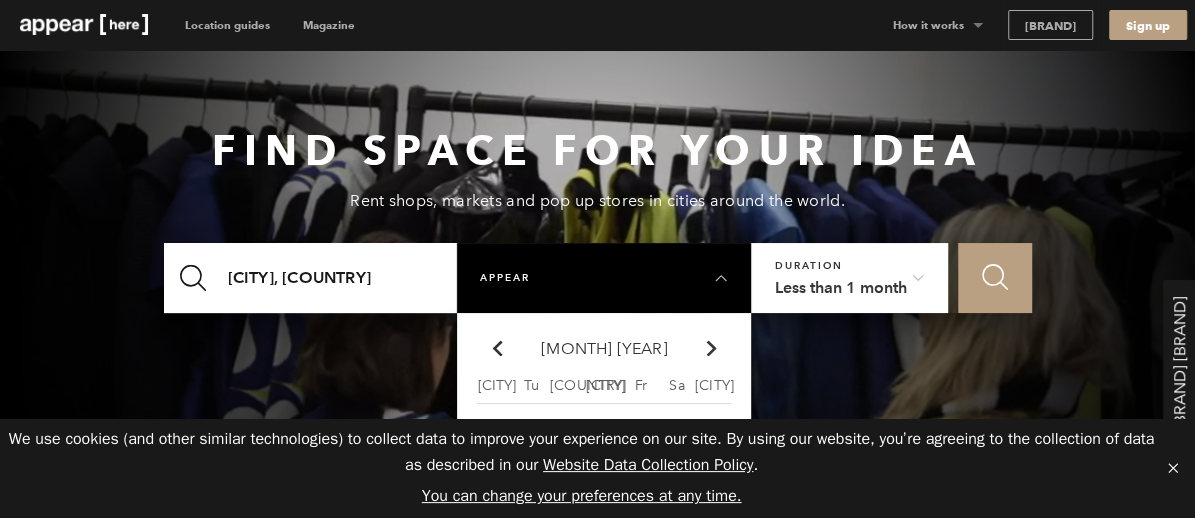 click on "Chevron-up" at bounding box center [712, 348] 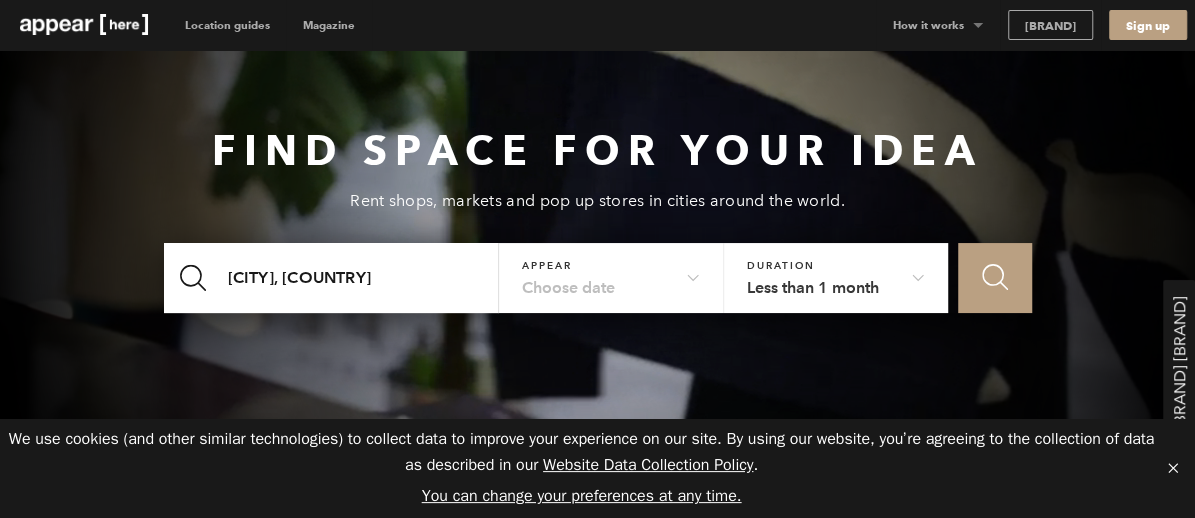 click on "Icon Search" at bounding box center (995, 277) 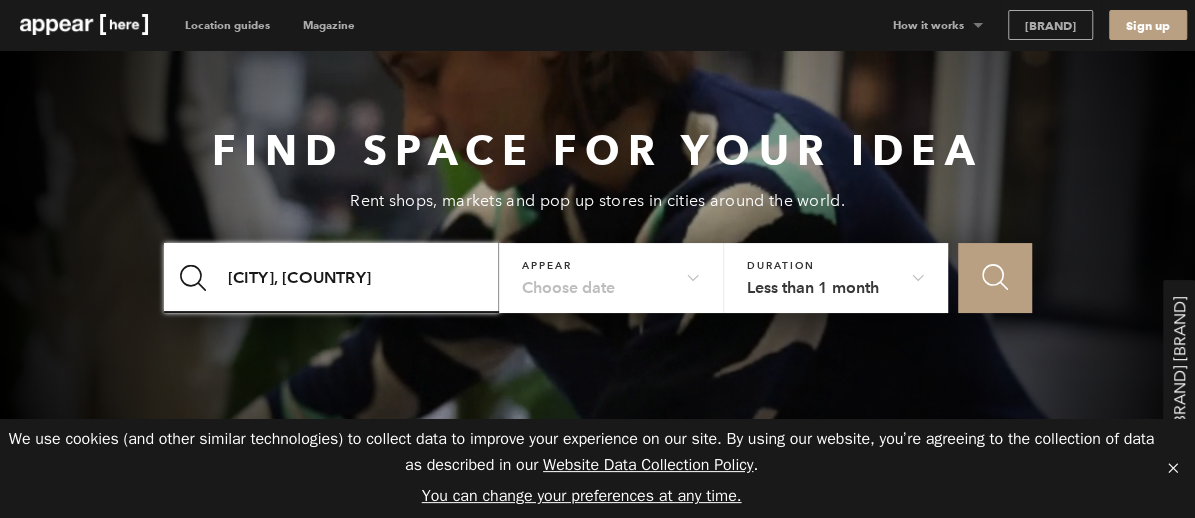 click on "[CITY], UK" at bounding box center (332, 278) 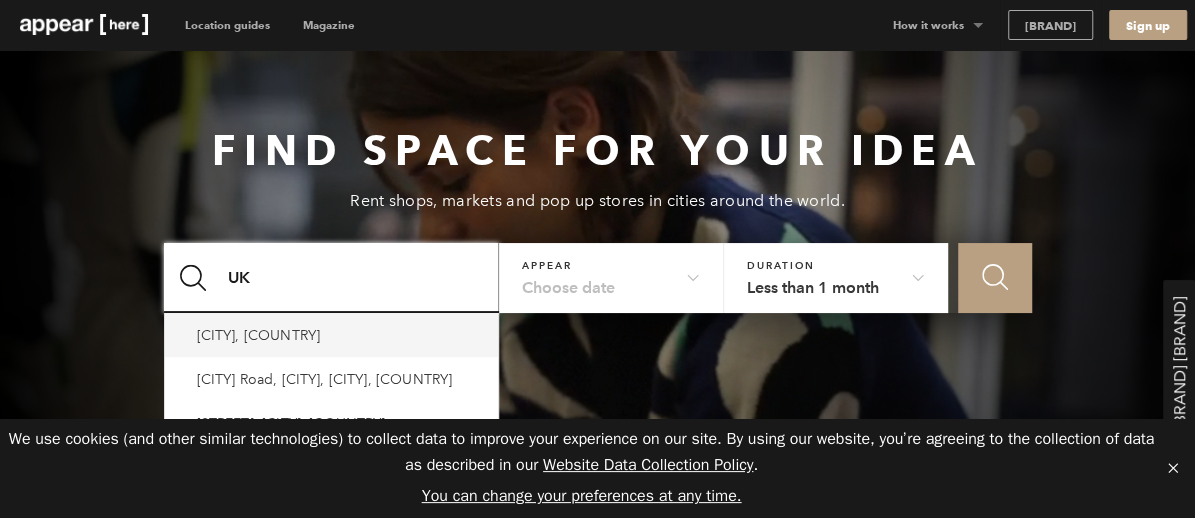 type on "UK" 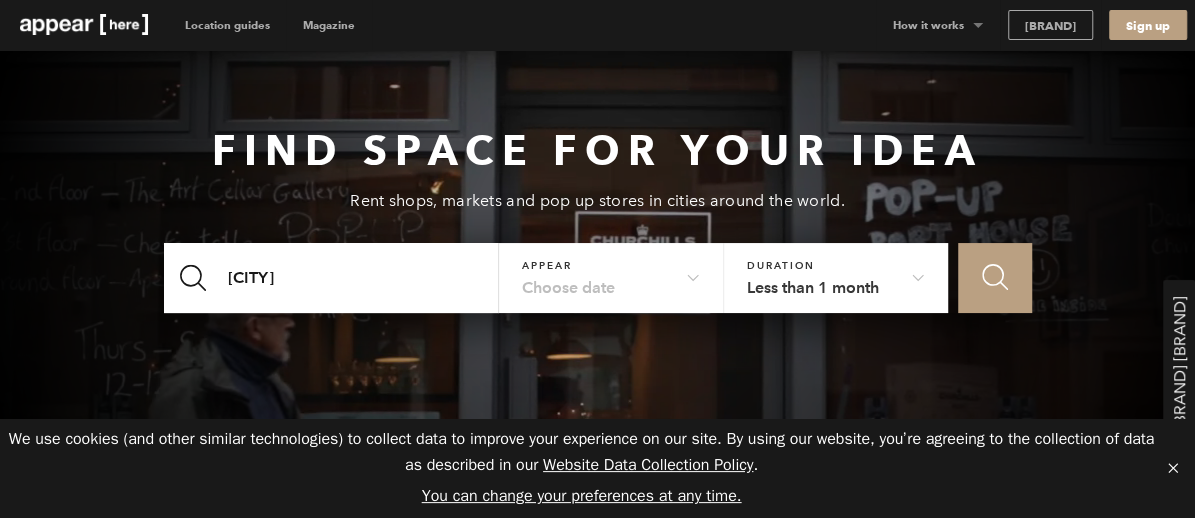 click on "Choose date" at bounding box center [611, 272] 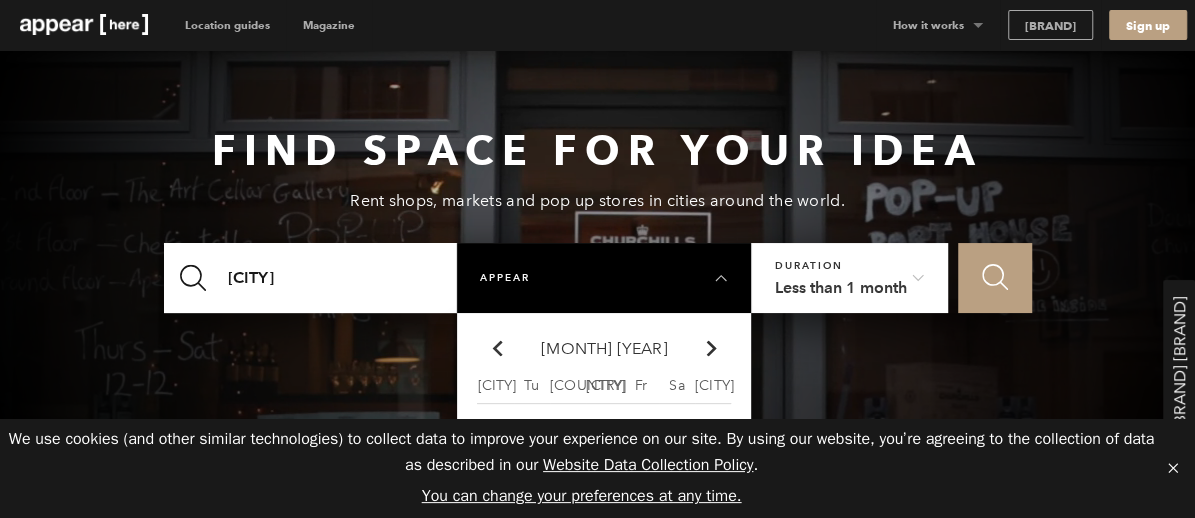 click at bounding box center [497, 348] 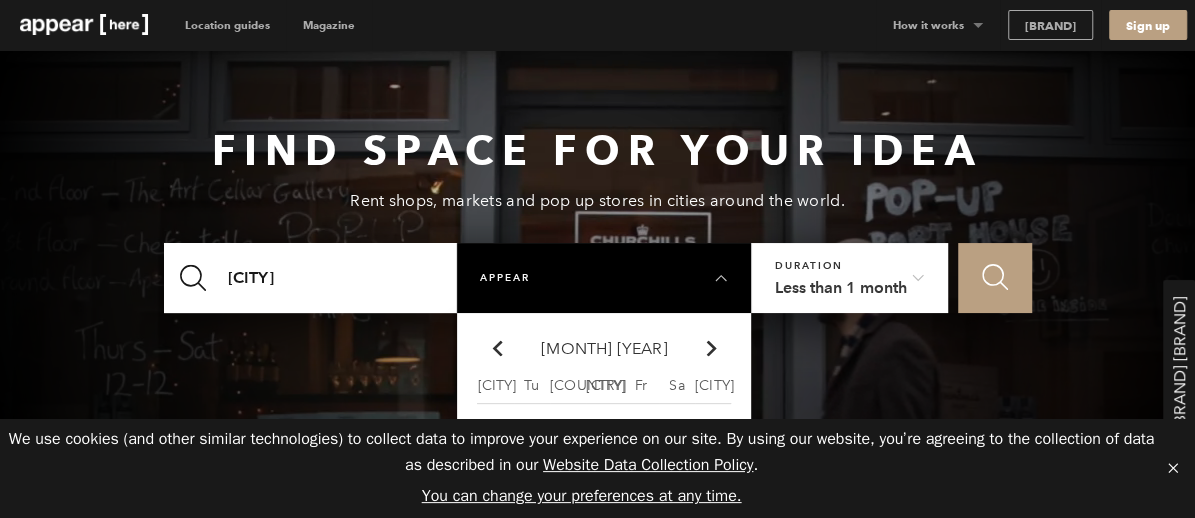 click at bounding box center [497, 348] 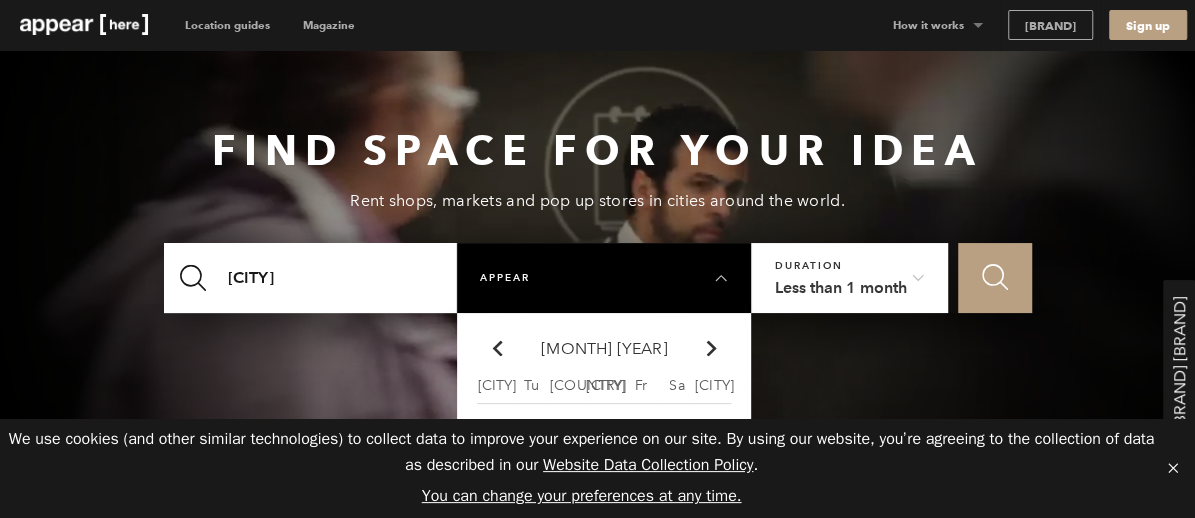 click at bounding box center [497, 348] 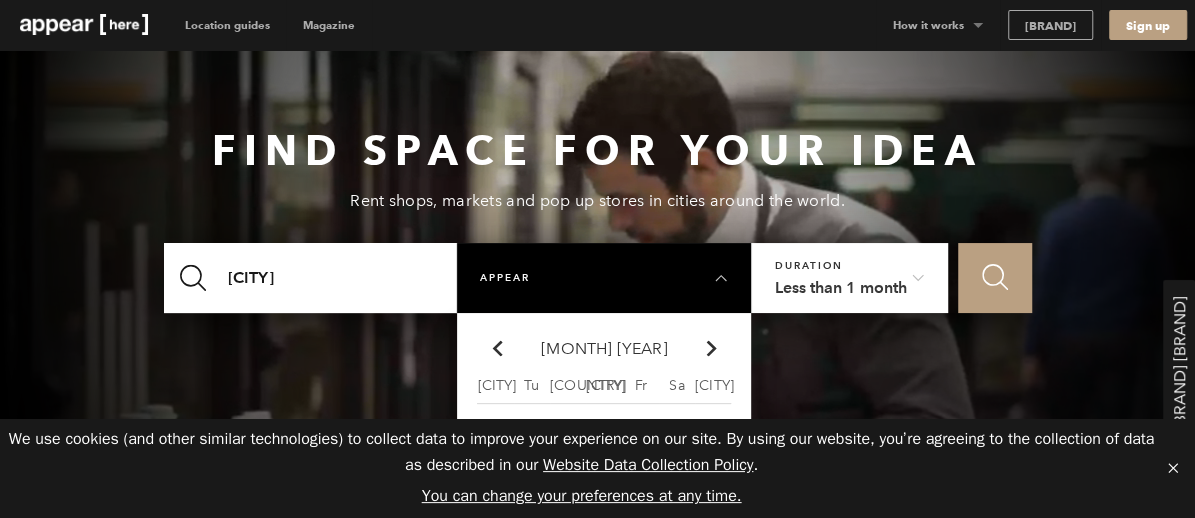 click at bounding box center [497, 348] 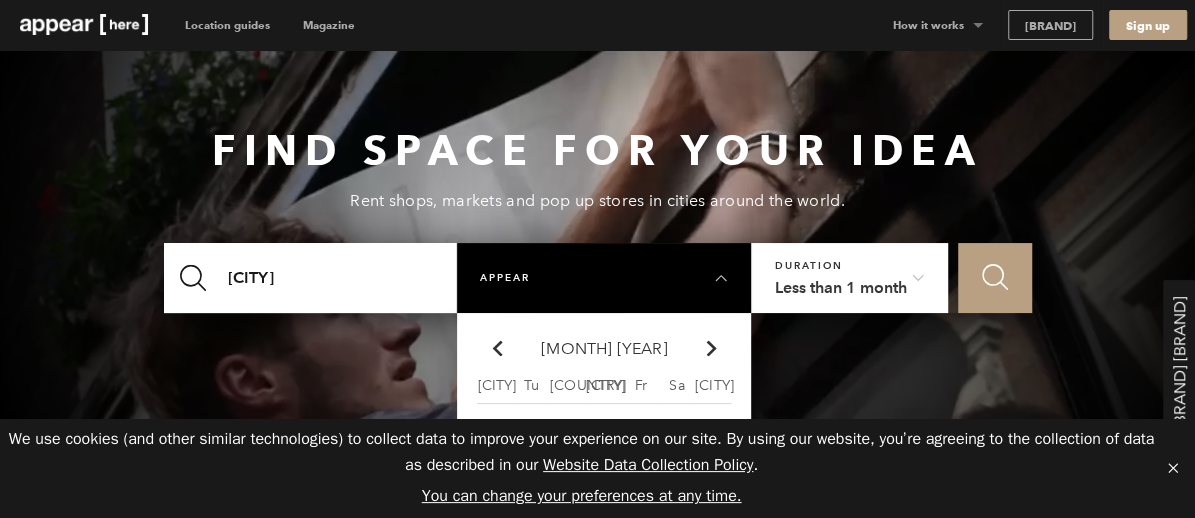 click at bounding box center (497, 348) 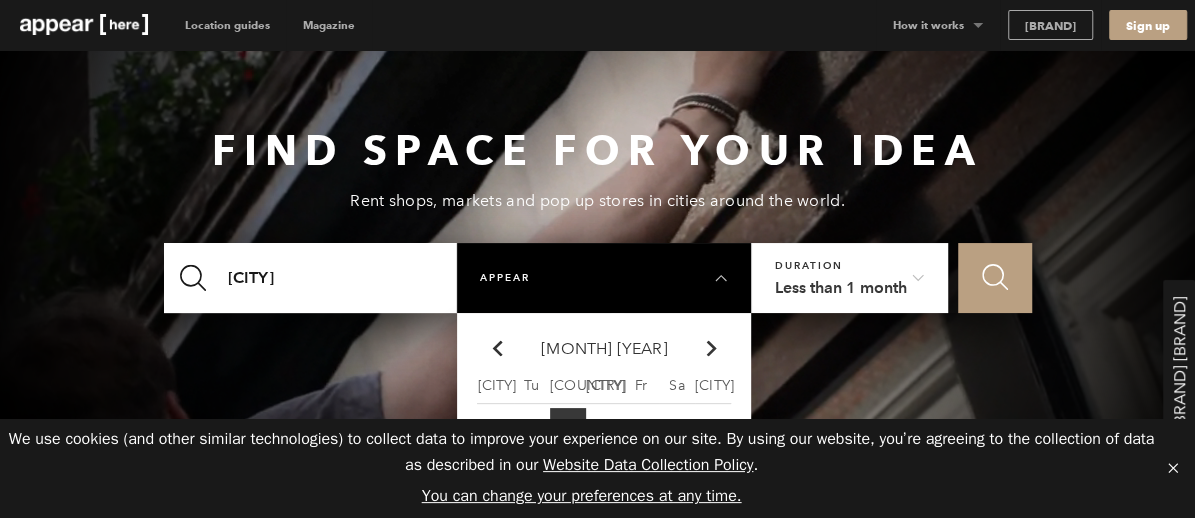 click on "Chevron-up" at bounding box center [712, 348] 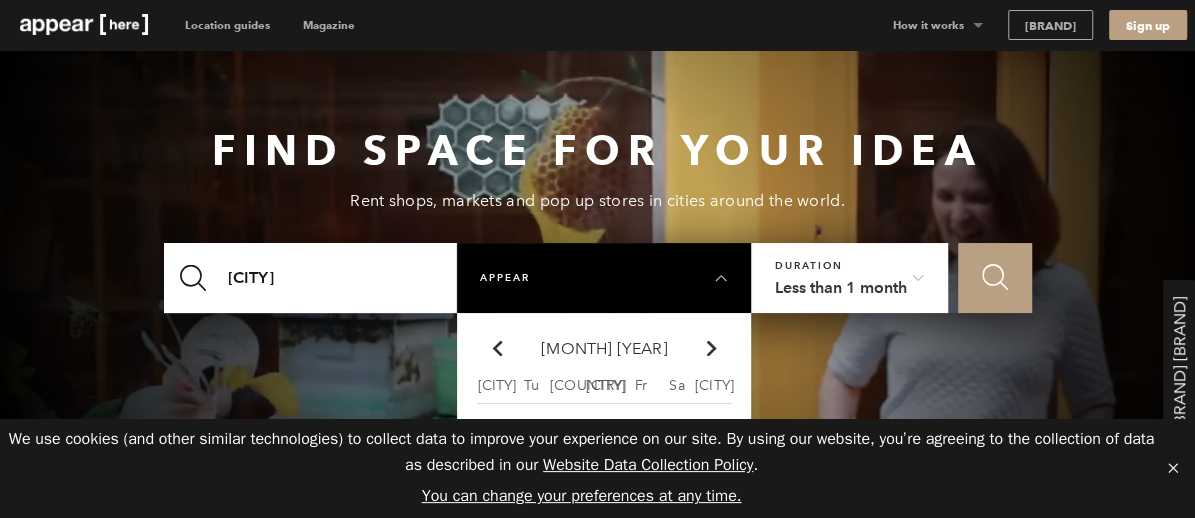 click on "Icon Search" at bounding box center [994, 278] 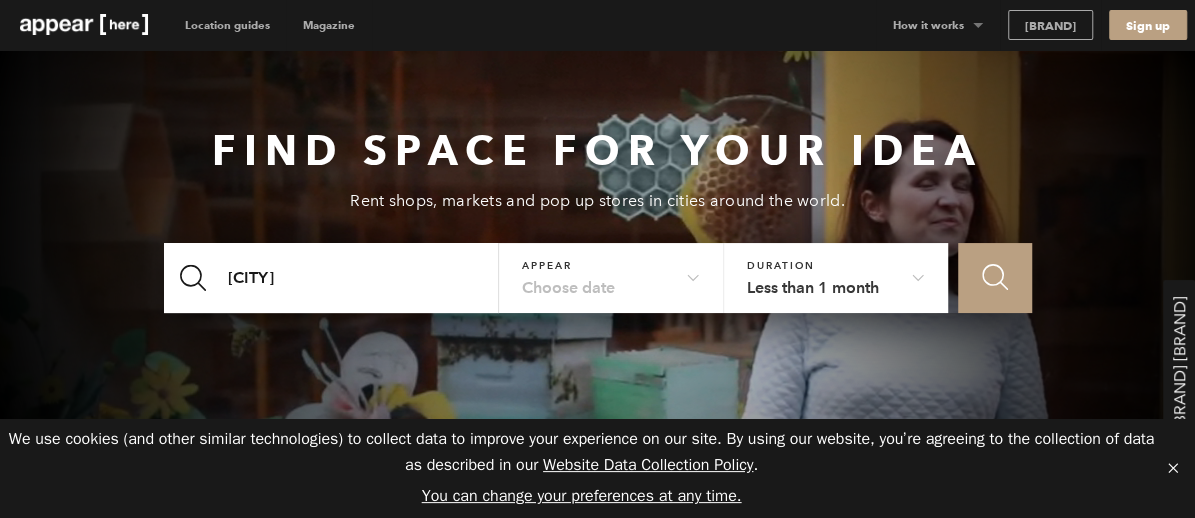 click on "Choose date" at bounding box center [611, 272] 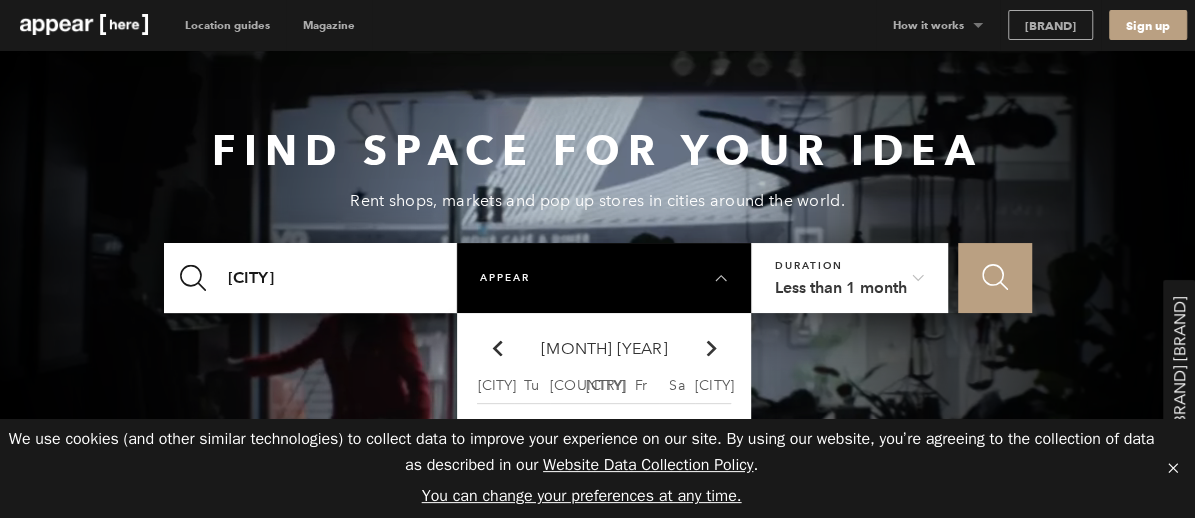 click at bounding box center (712, 348) 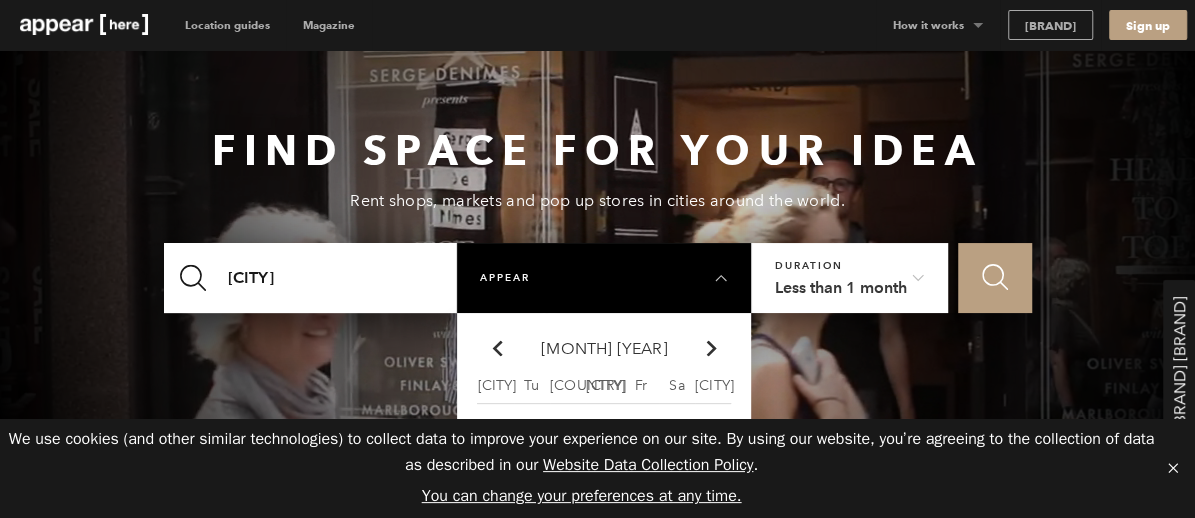 click on "Icon Search" at bounding box center (995, 277) 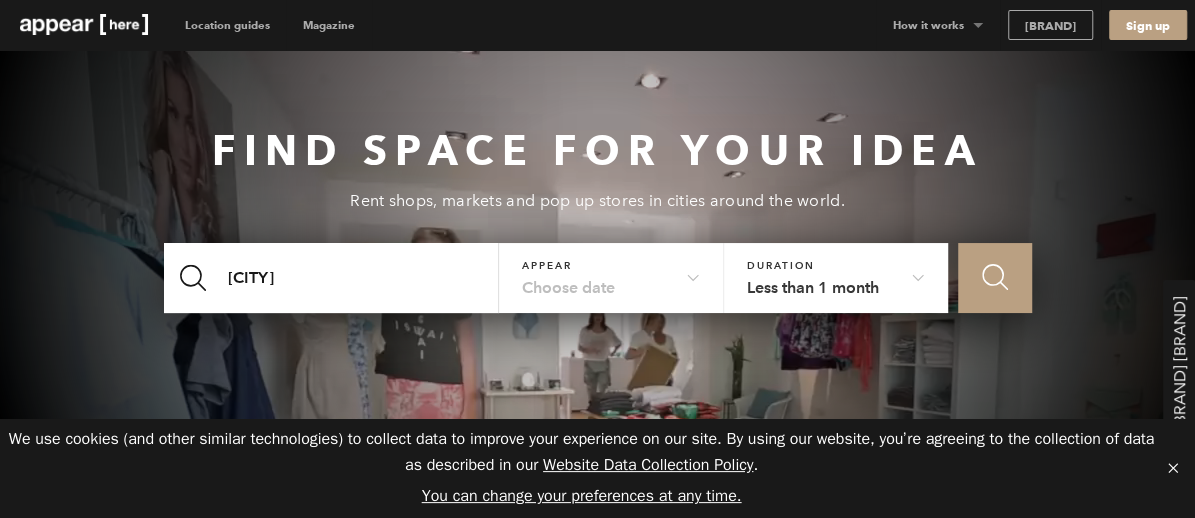 click on "Choose date" at bounding box center [611, 272] 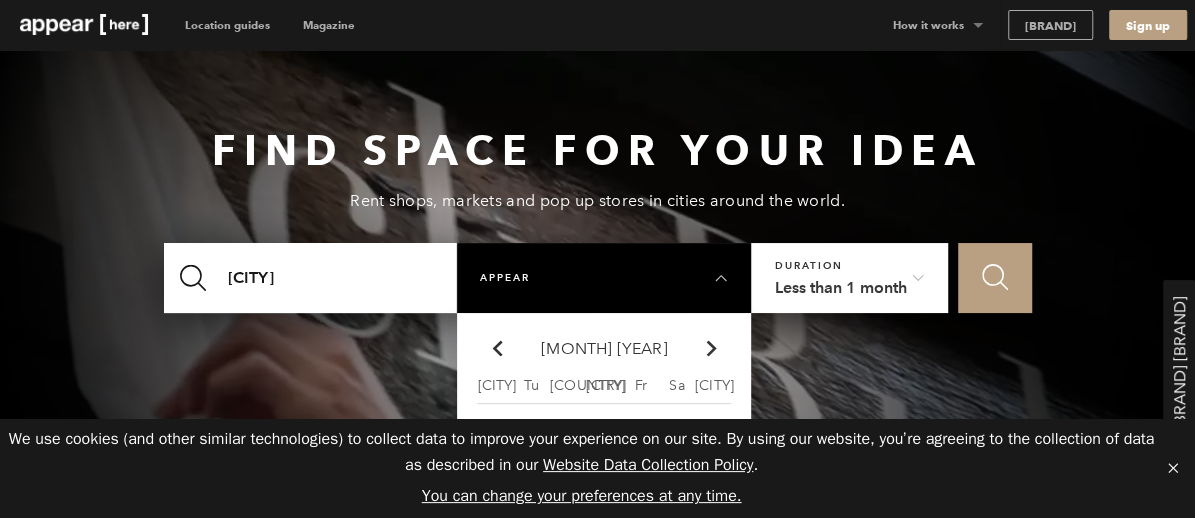 click at bounding box center [712, 348] 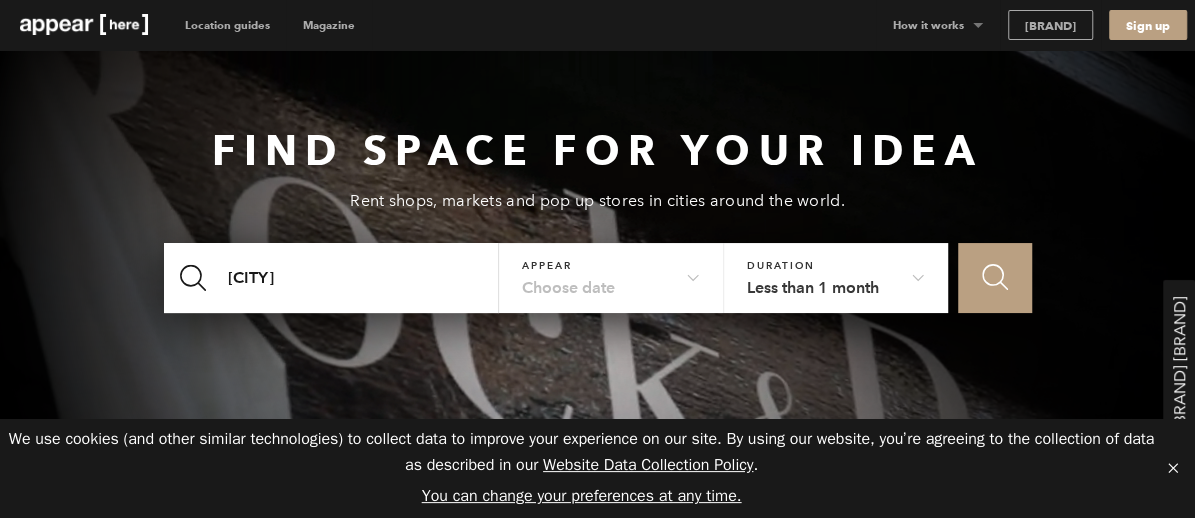click on "Icon Search" at bounding box center [995, 277] 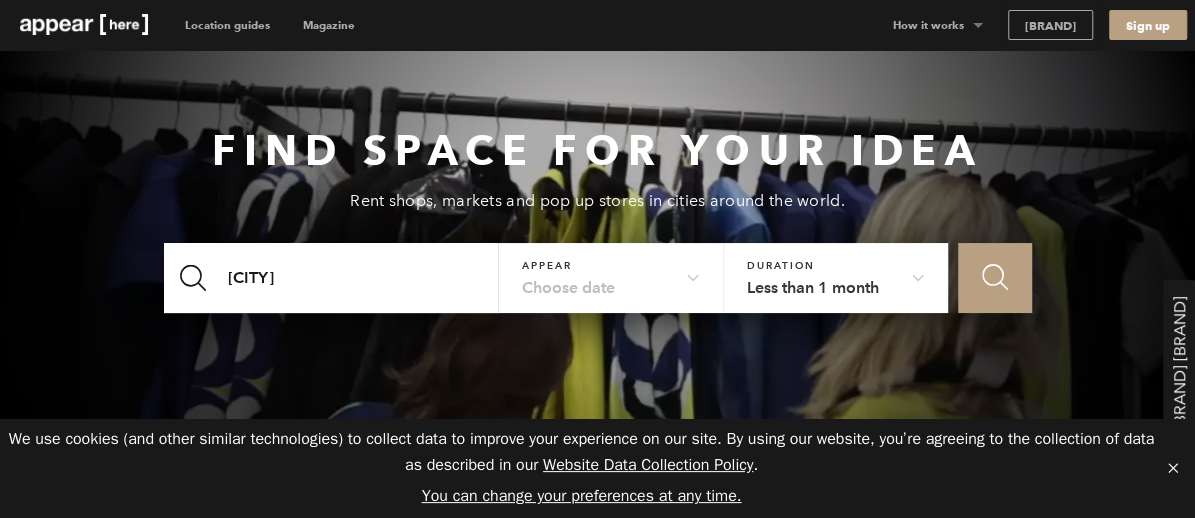 click on "Choose date" at bounding box center (611, 272) 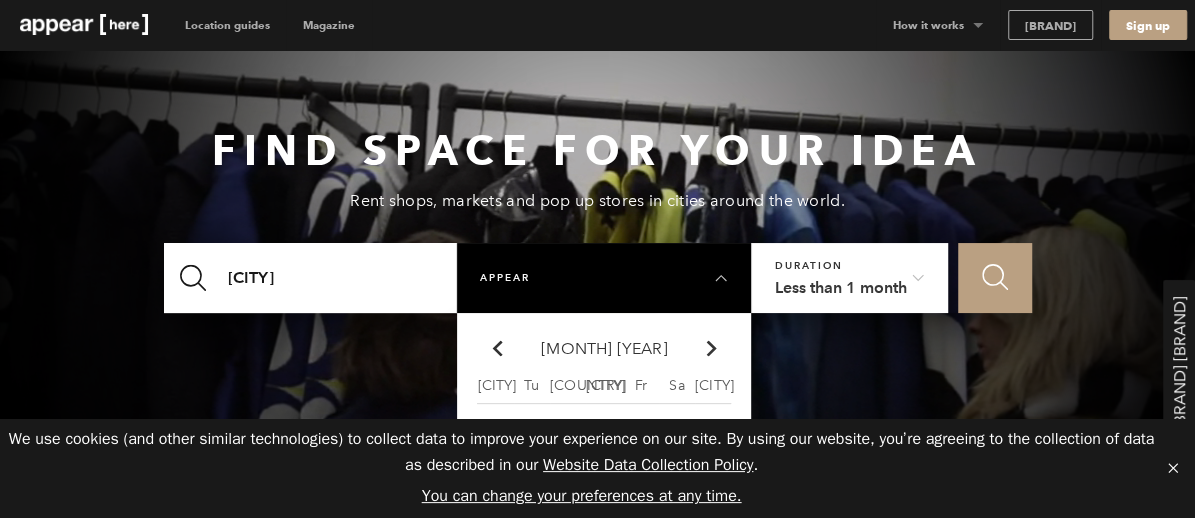 click on "Chevron-up" at bounding box center (712, 348) 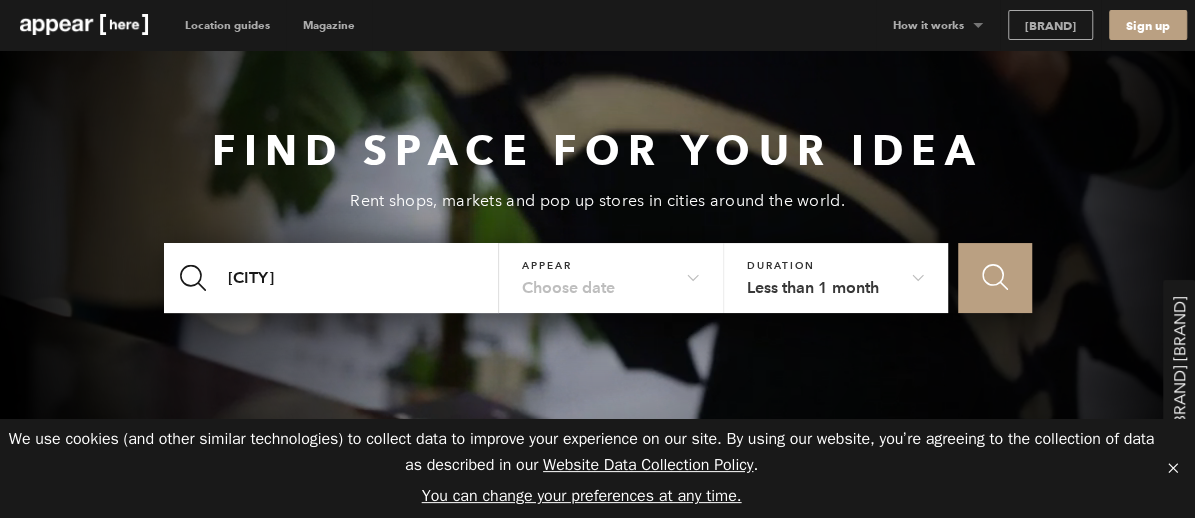 click on "Icon Search" at bounding box center [995, 277] 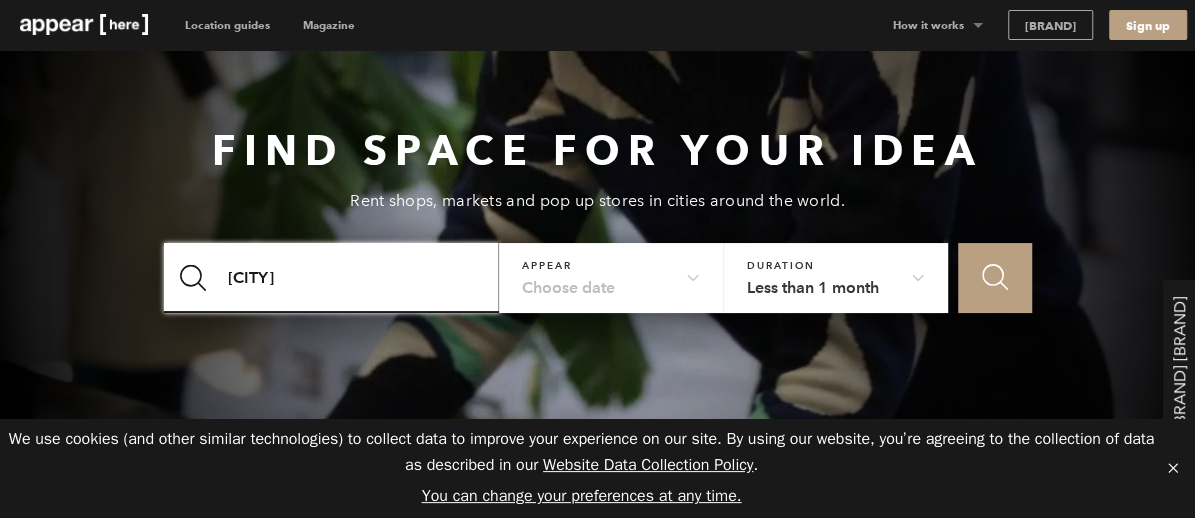 click on "skipton" at bounding box center (332, 278) 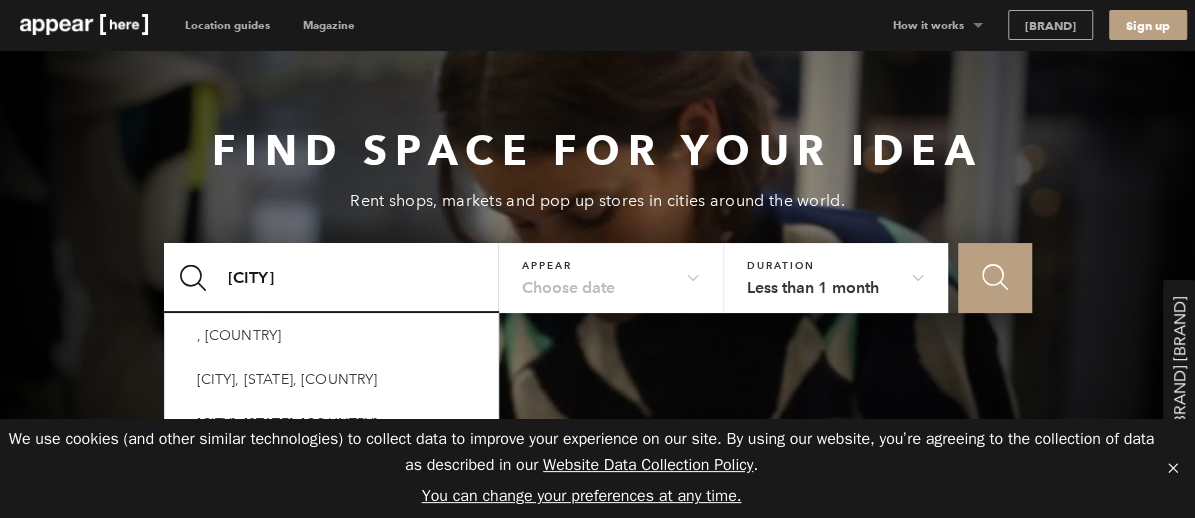 click on "Choose date" at bounding box center [611, 272] 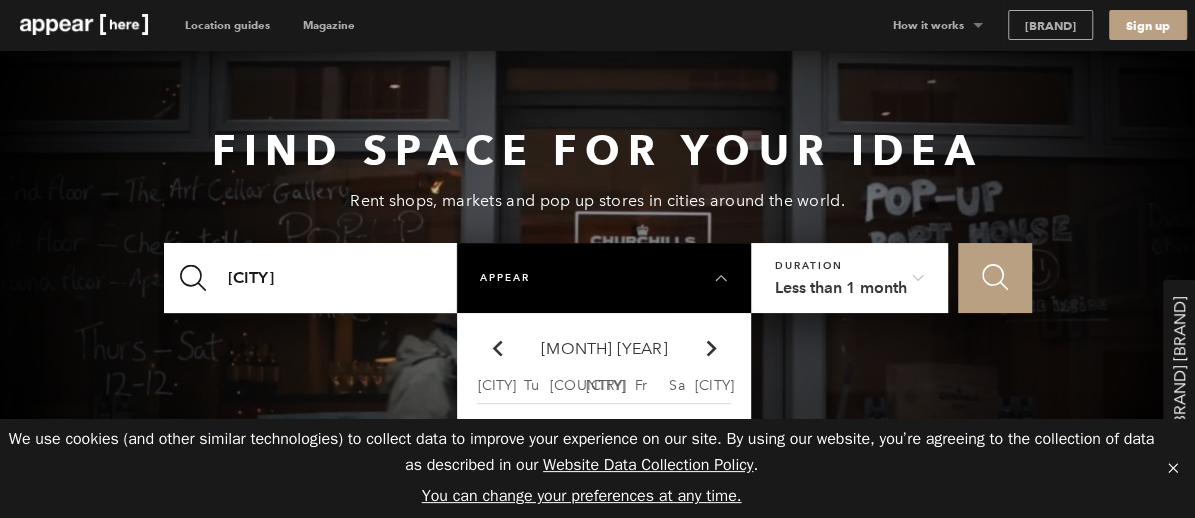 click at bounding box center (497, 348) 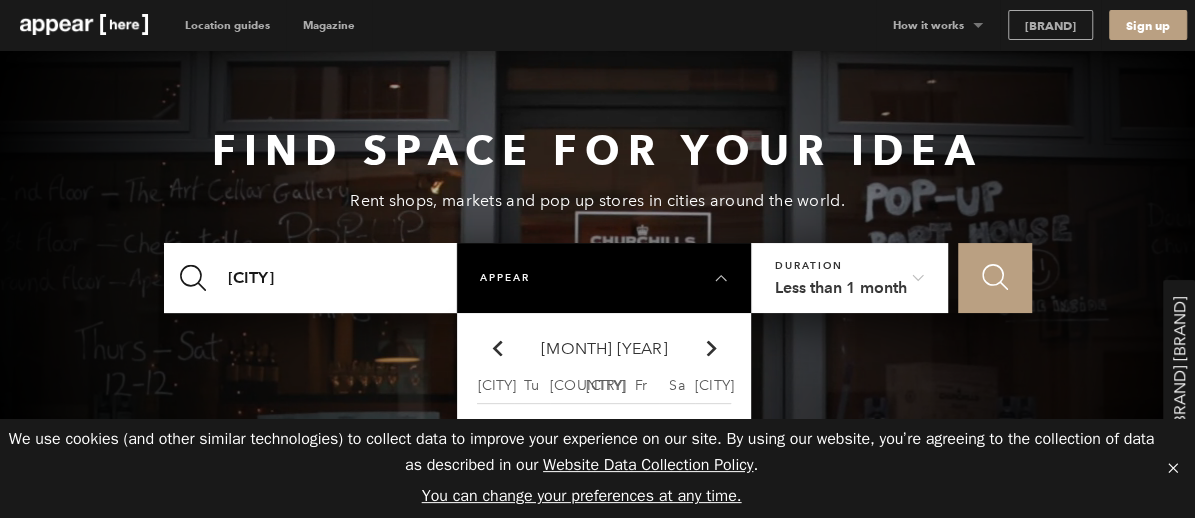 click at bounding box center [497, 348] 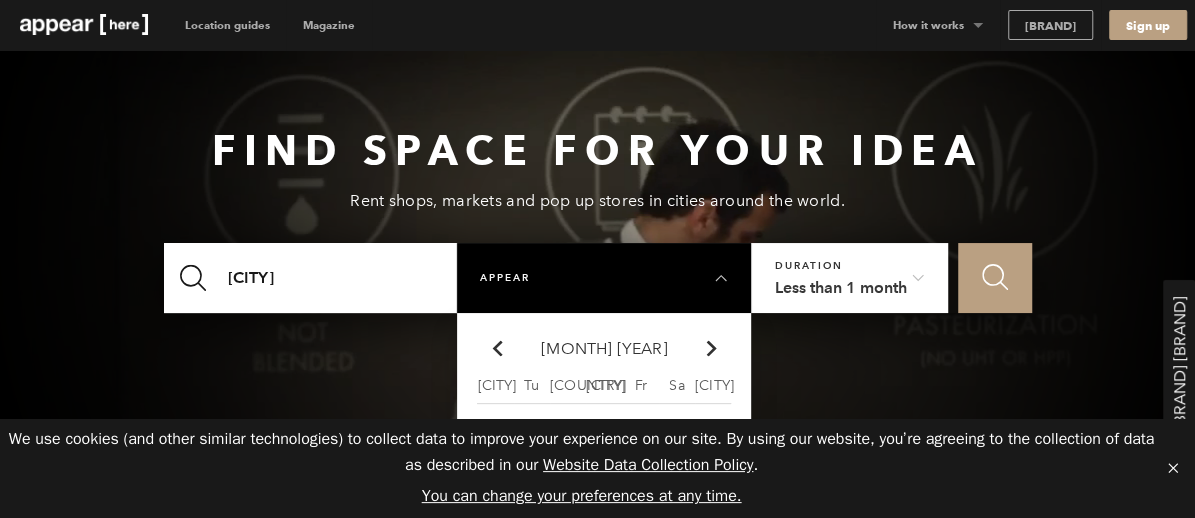click at bounding box center [497, 348] 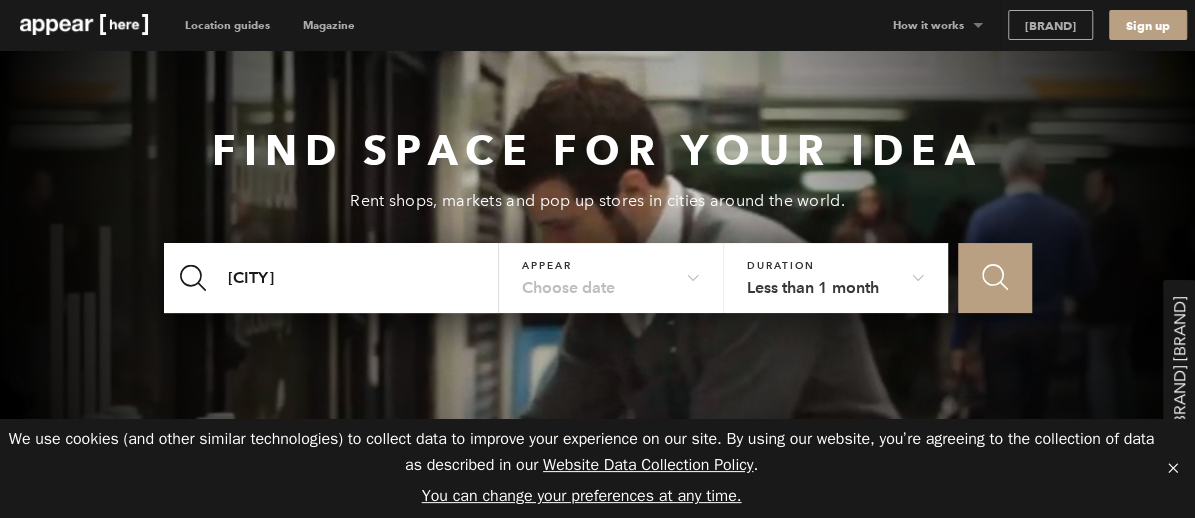click on "Icon Search" at bounding box center (994, 278) 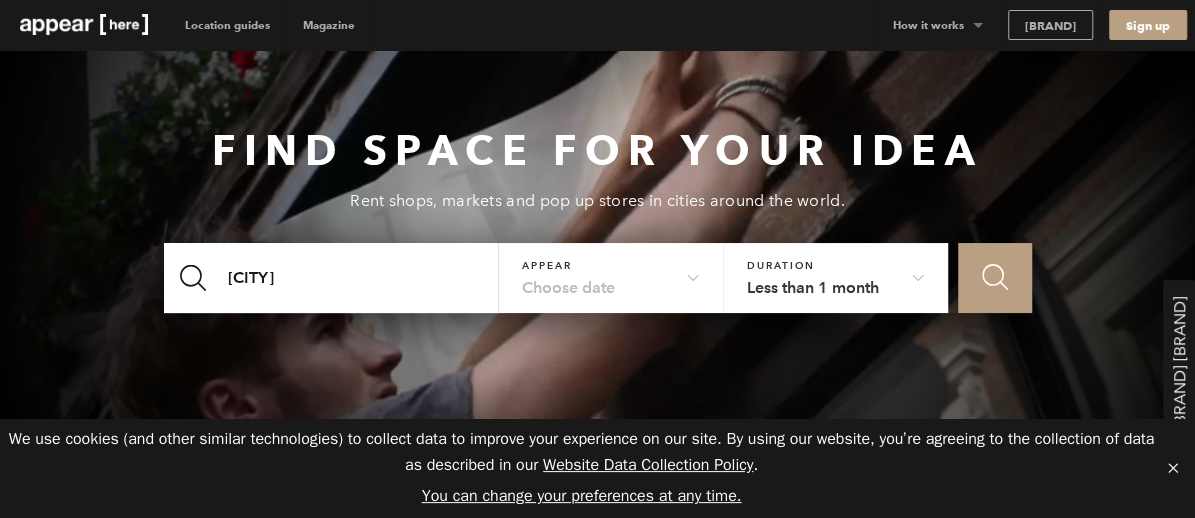click on "Choose date" at bounding box center (611, 272) 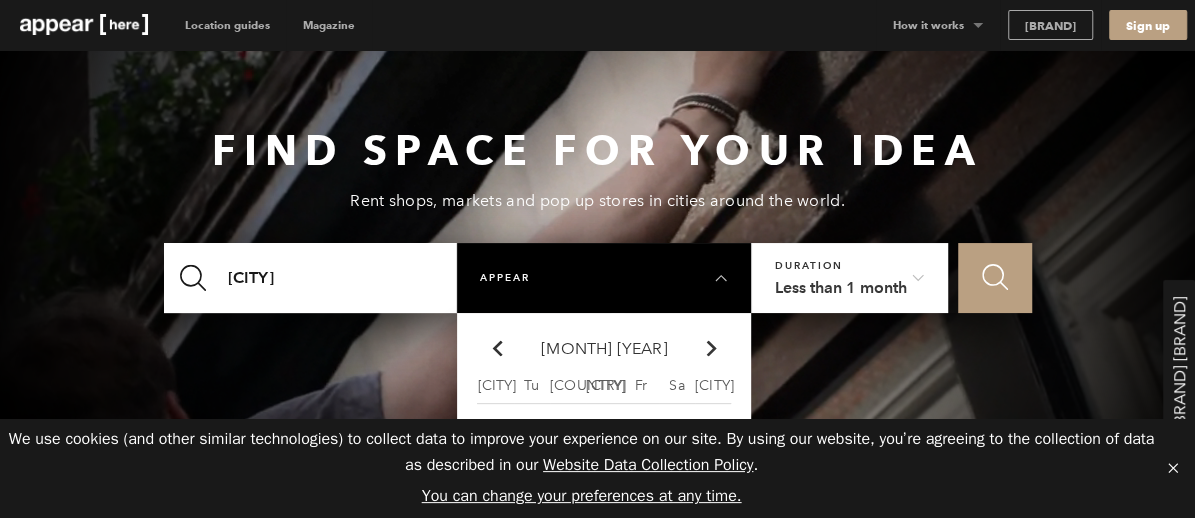 click at bounding box center (712, 348) 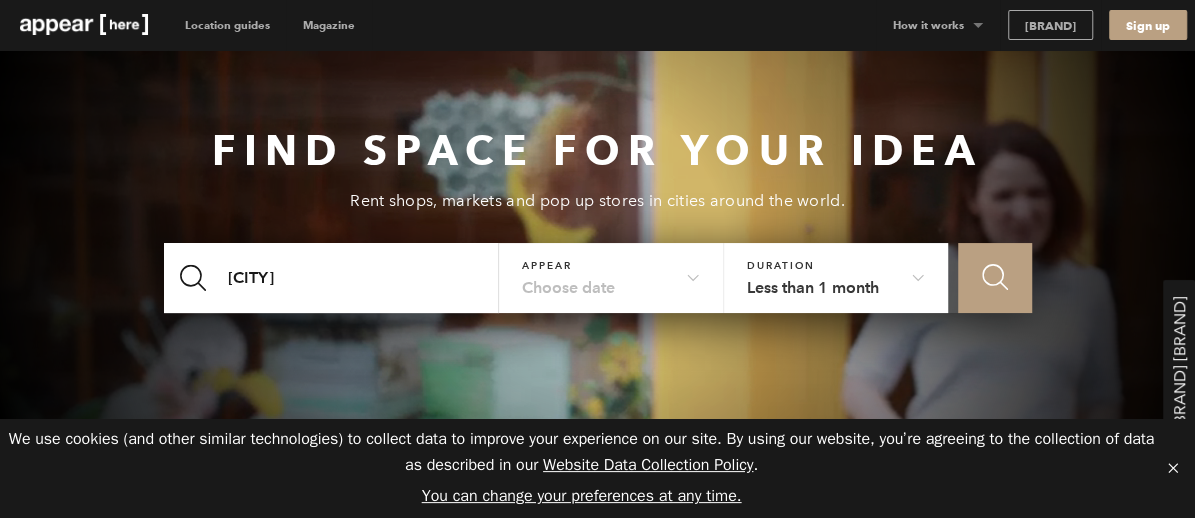 click on "Icon Search" at bounding box center [995, 277] 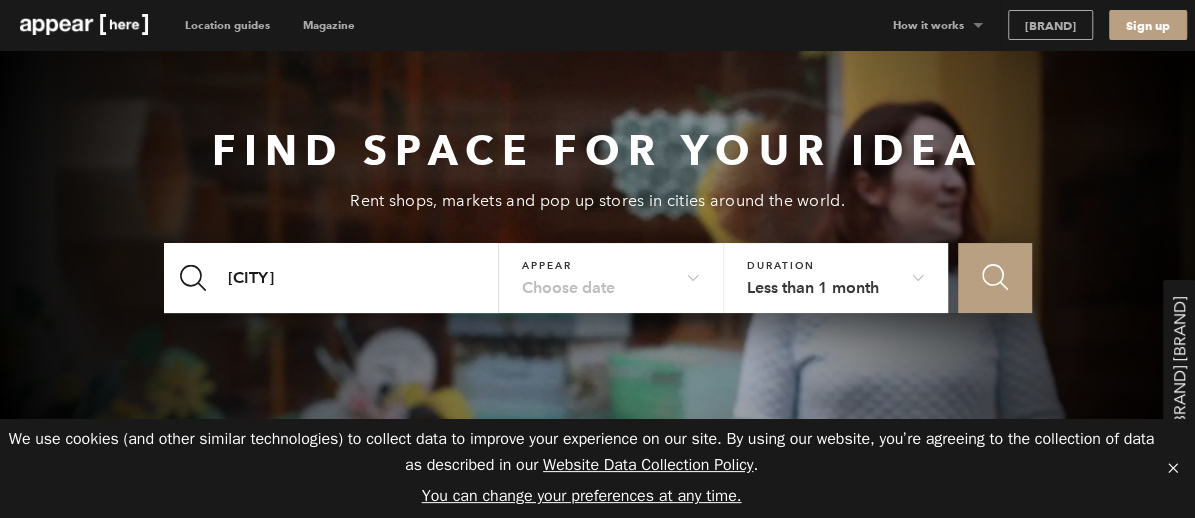 click on "Choose date" at bounding box center (611, 272) 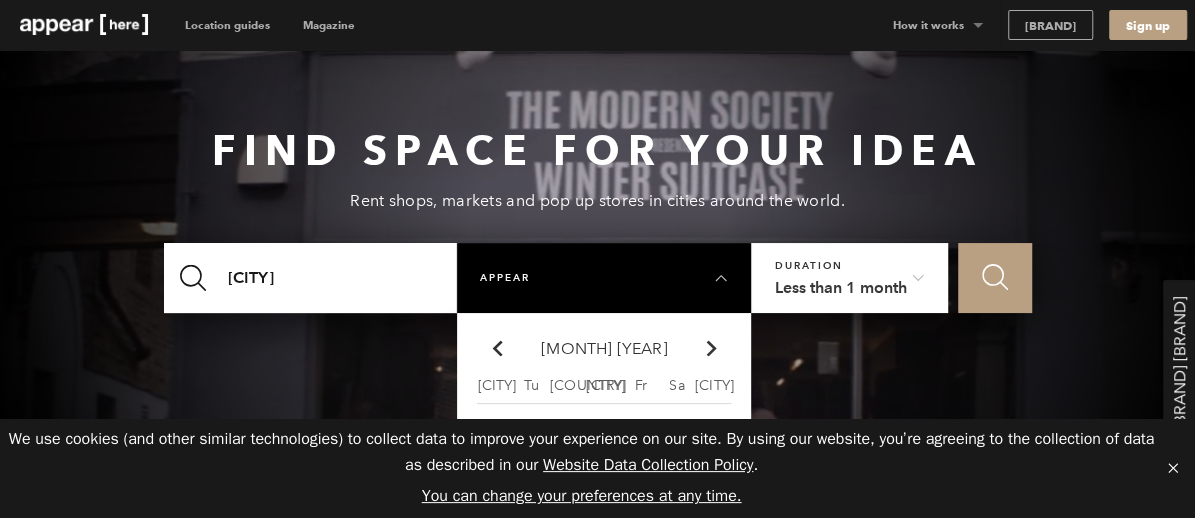 click at bounding box center (712, 348) 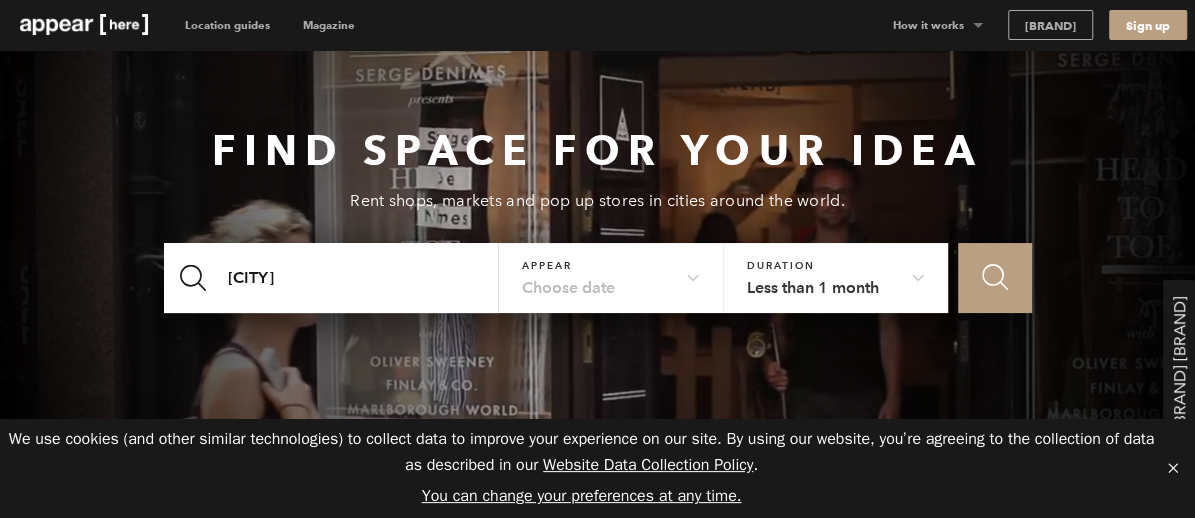 click on "Icon Search" at bounding box center (994, 278) 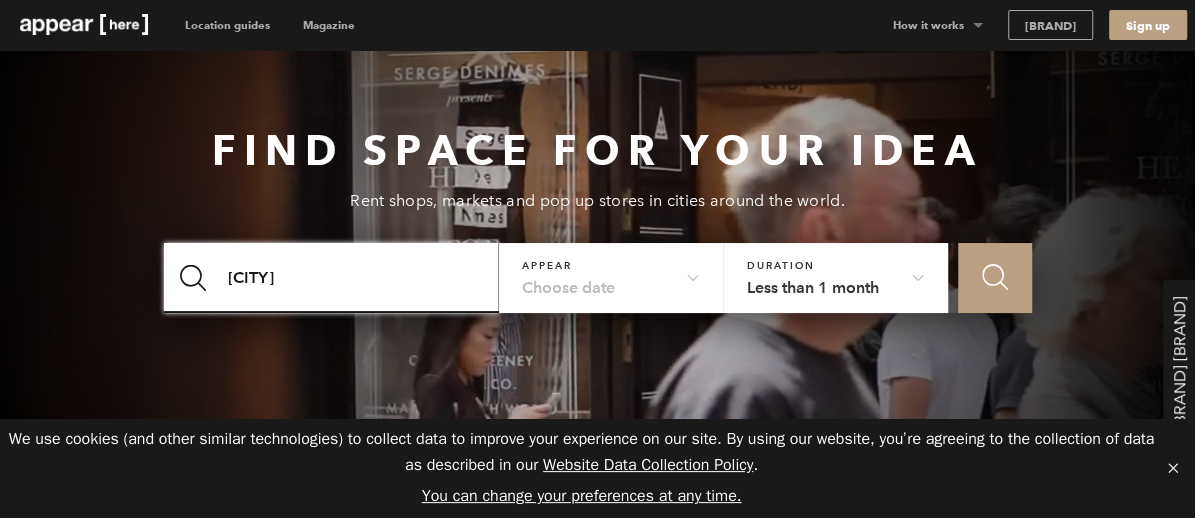 drag, startPoint x: 228, startPoint y: 278, endPoint x: 291, endPoint y: 283, distance: 63.1981 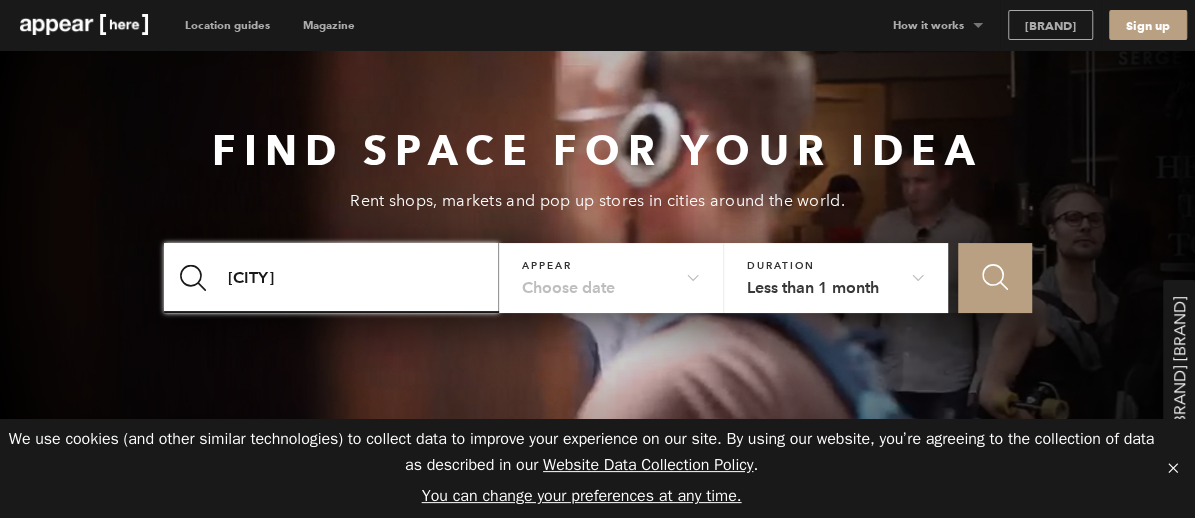 click on "manchester" at bounding box center (332, 278) 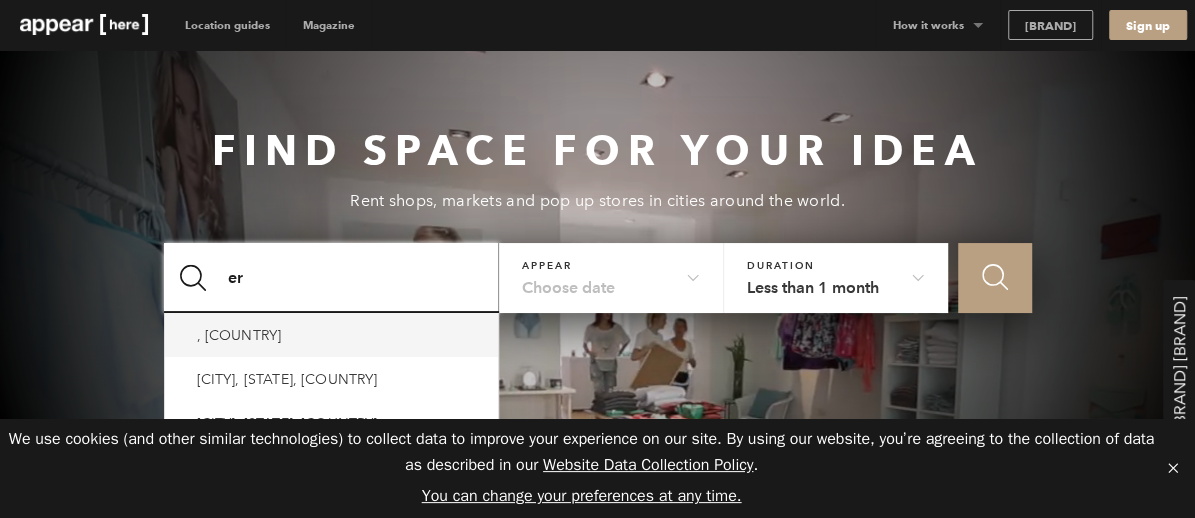 type on "r" 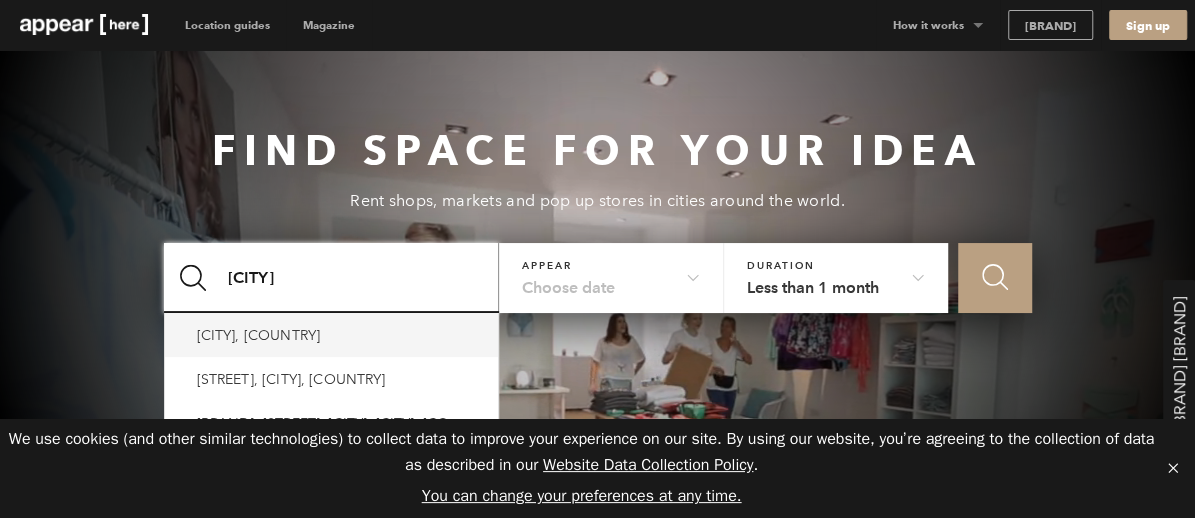 type on "bingley" 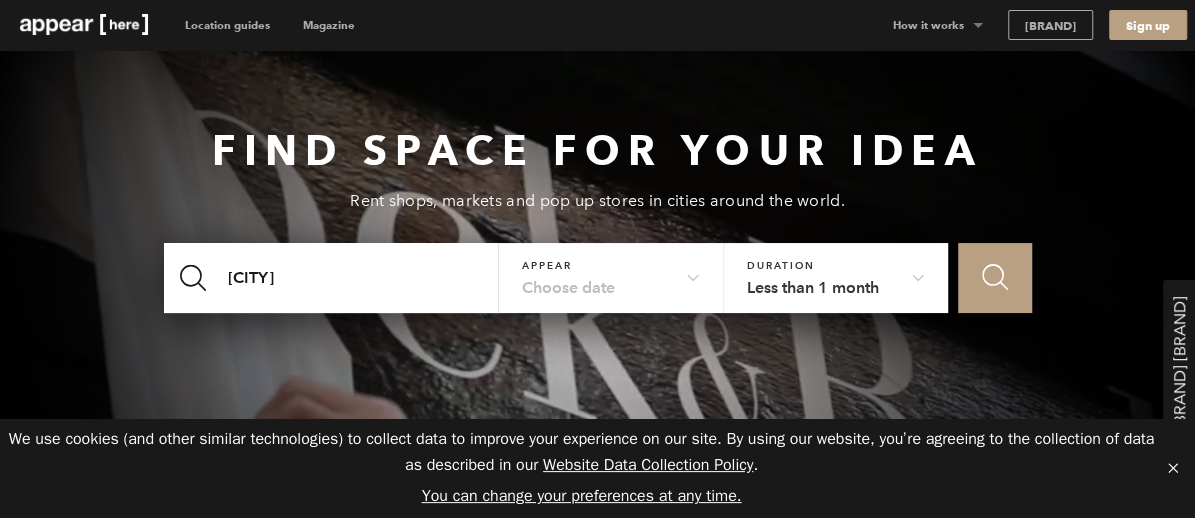 click on "Choose date" at bounding box center (611, 272) 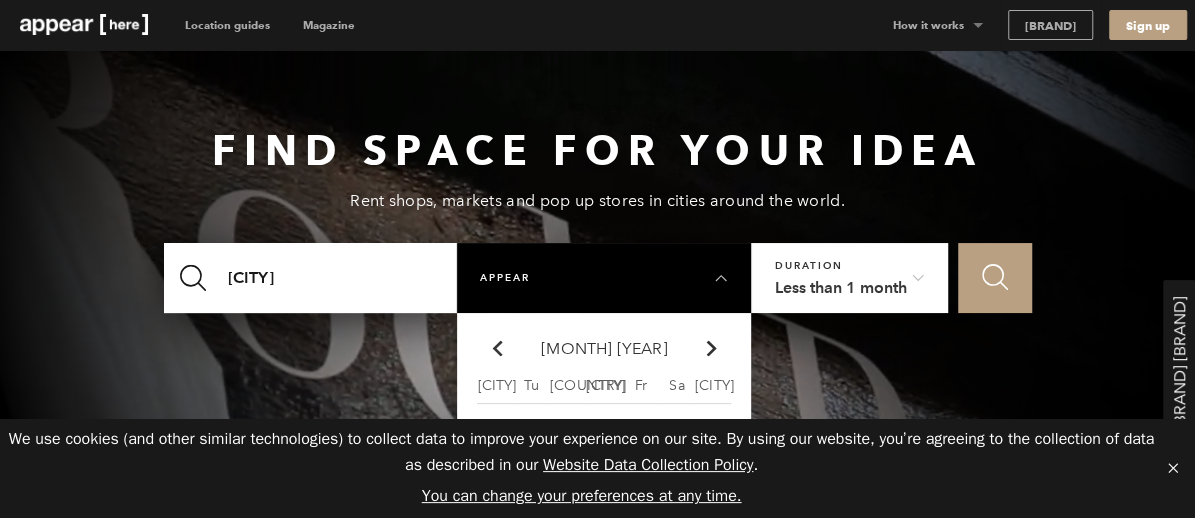 click on "Chevron-up" at bounding box center (497, 348) 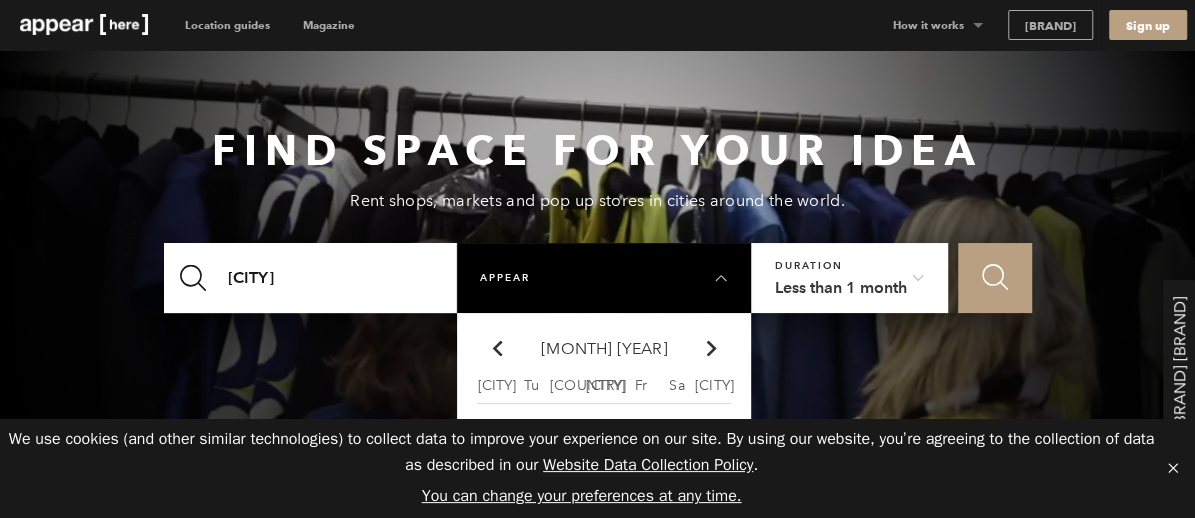 click on "Chevron-up" at bounding box center (497, 348) 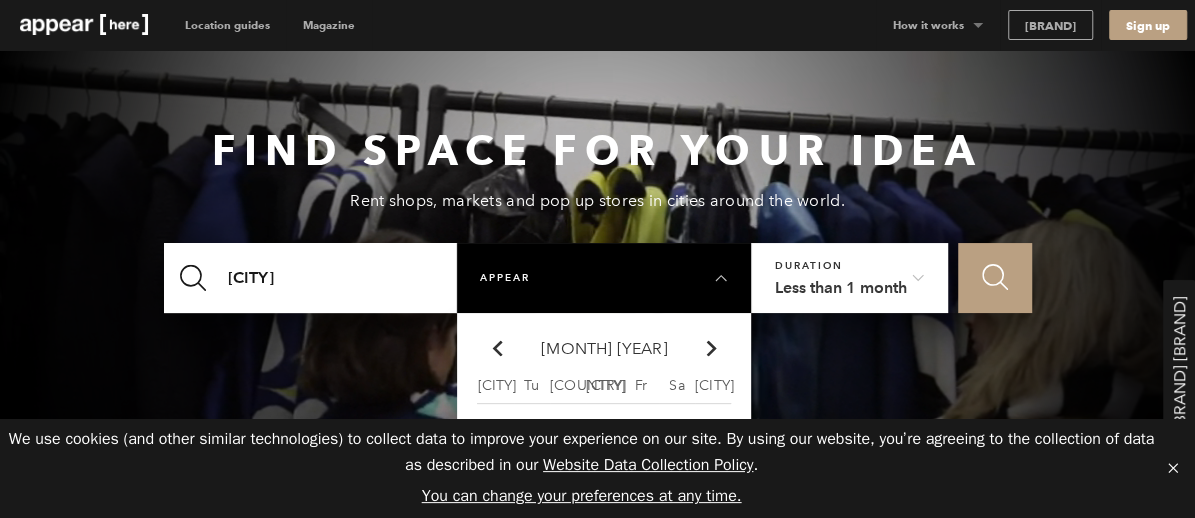 click on "Chevron-up" at bounding box center [497, 348] 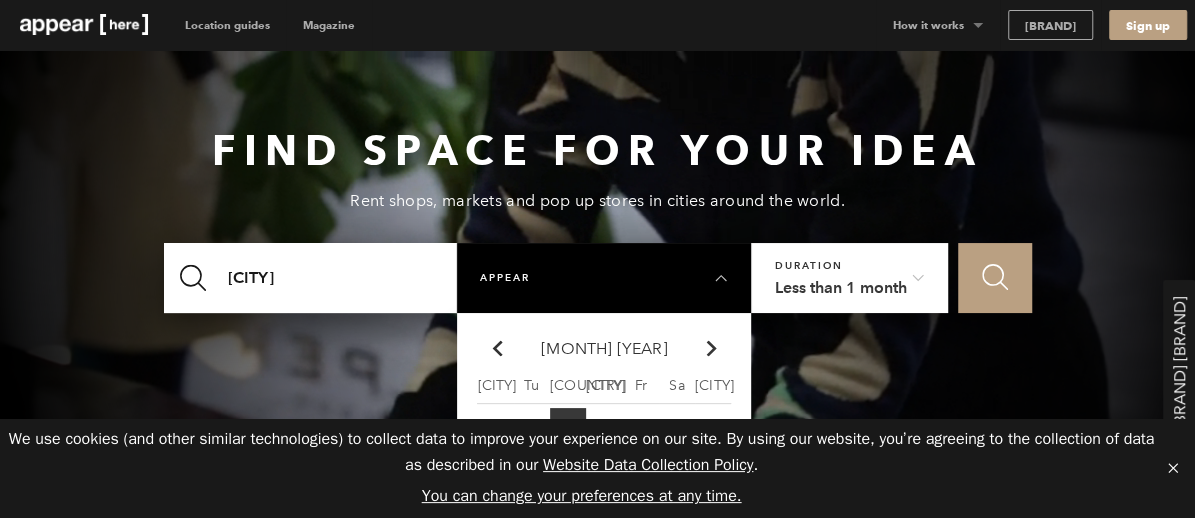 click on "Chevron-up" at bounding box center (712, 348) 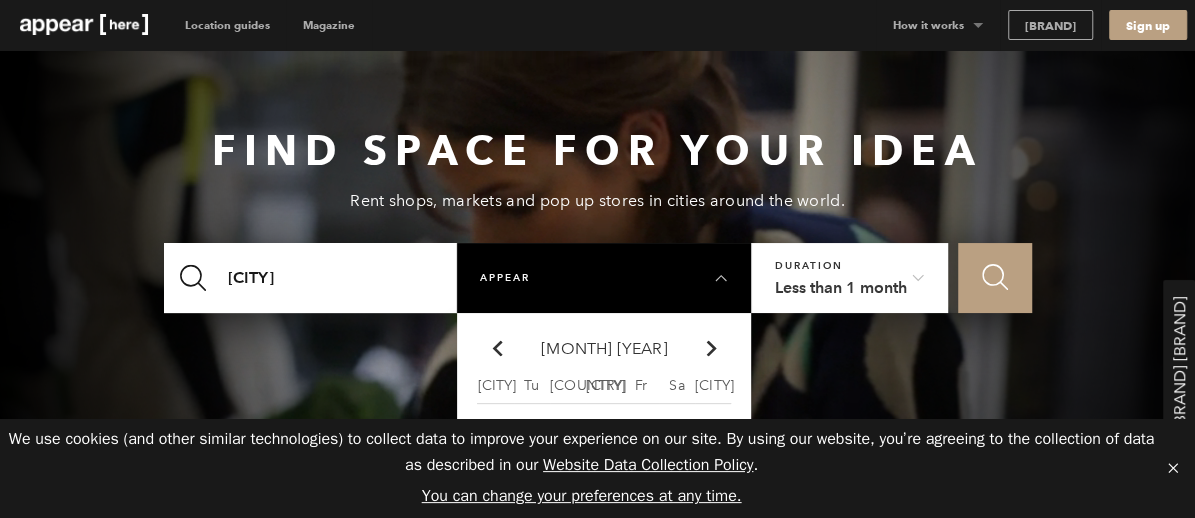click on "Icon Search" at bounding box center (995, 277) 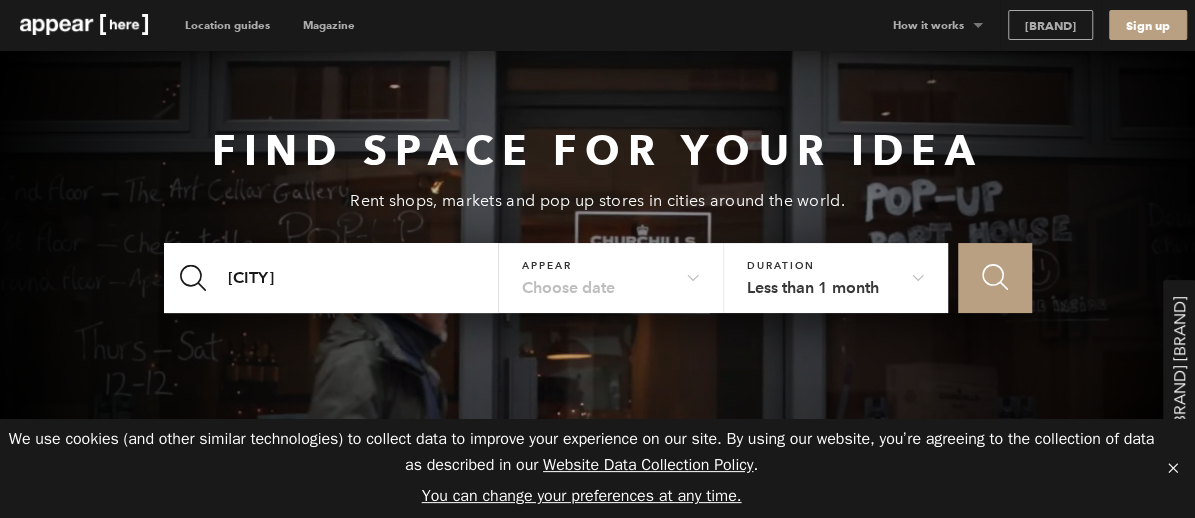 click on "Choose date" at bounding box center (611, 272) 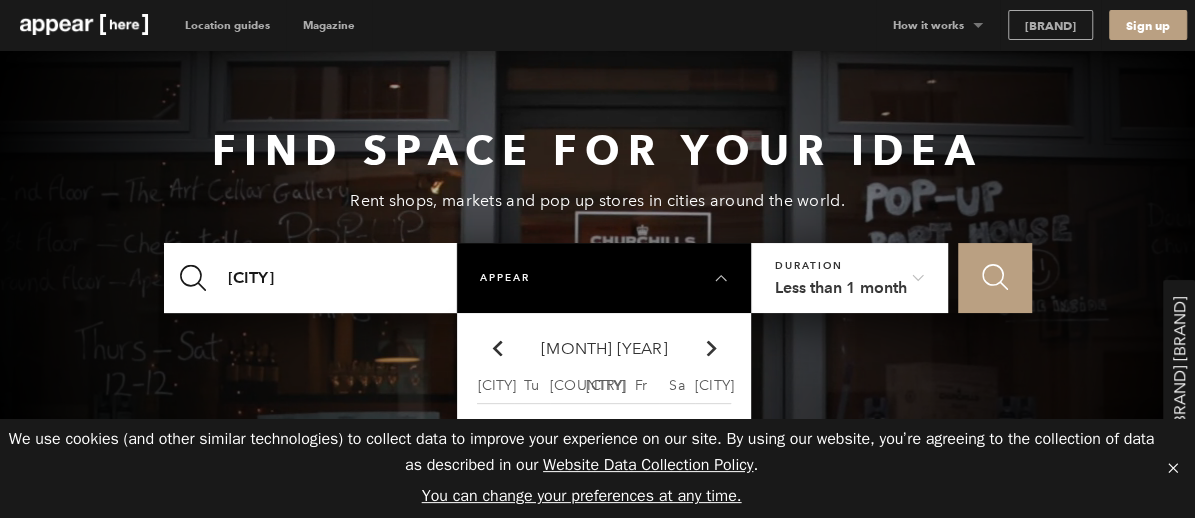 click on "Chevron-up" at bounding box center (712, 348) 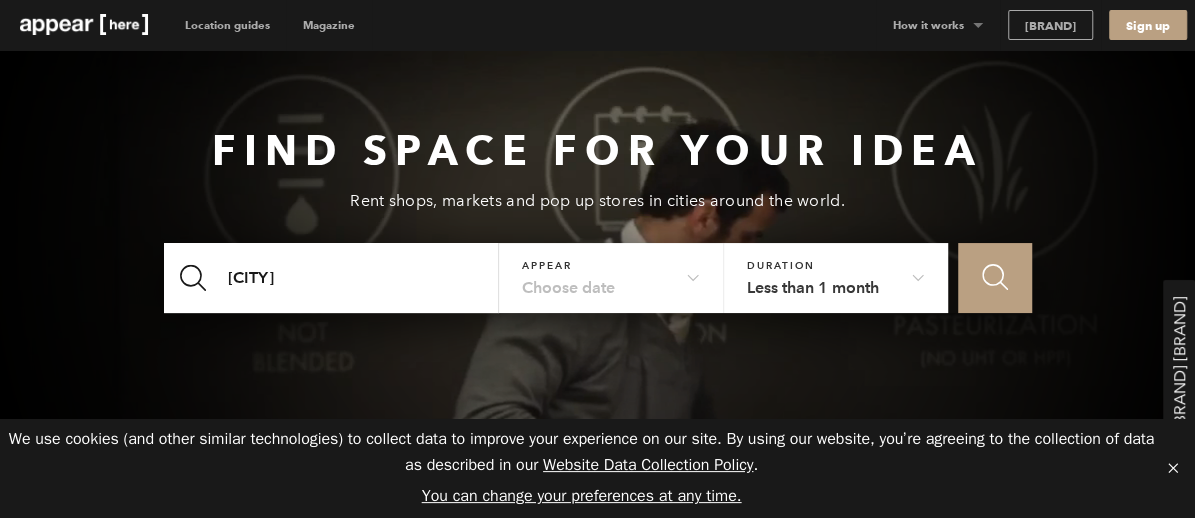 click at bounding box center [995, 277] 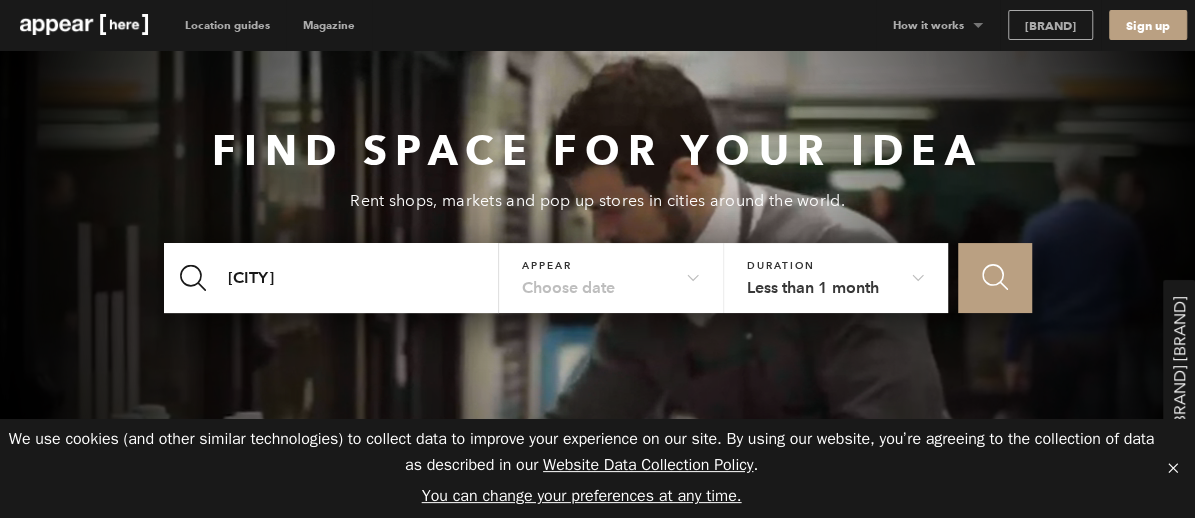 click on "Choose date" at bounding box center (611, 272) 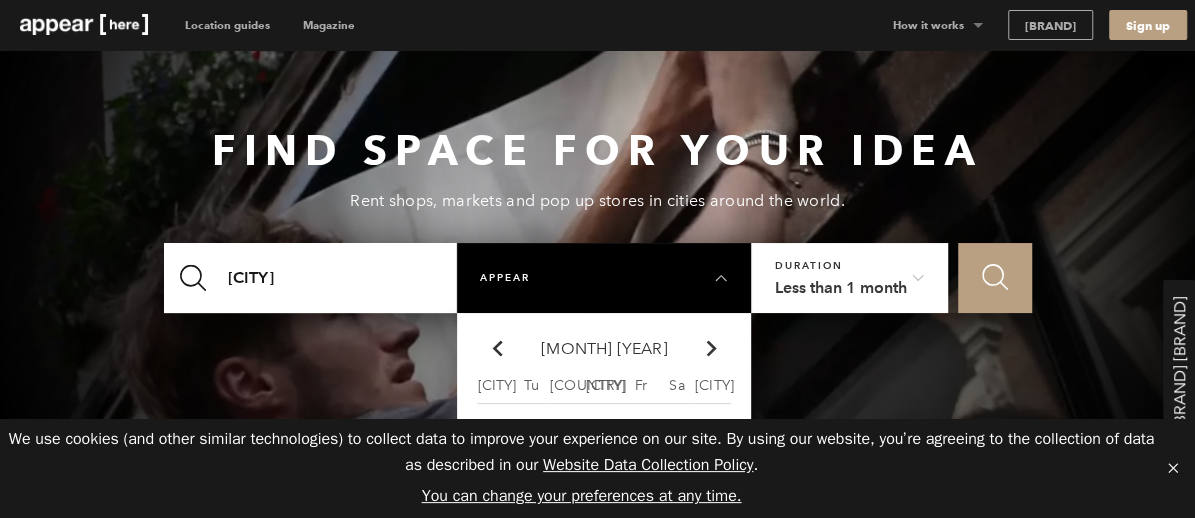 click at bounding box center (712, 348) 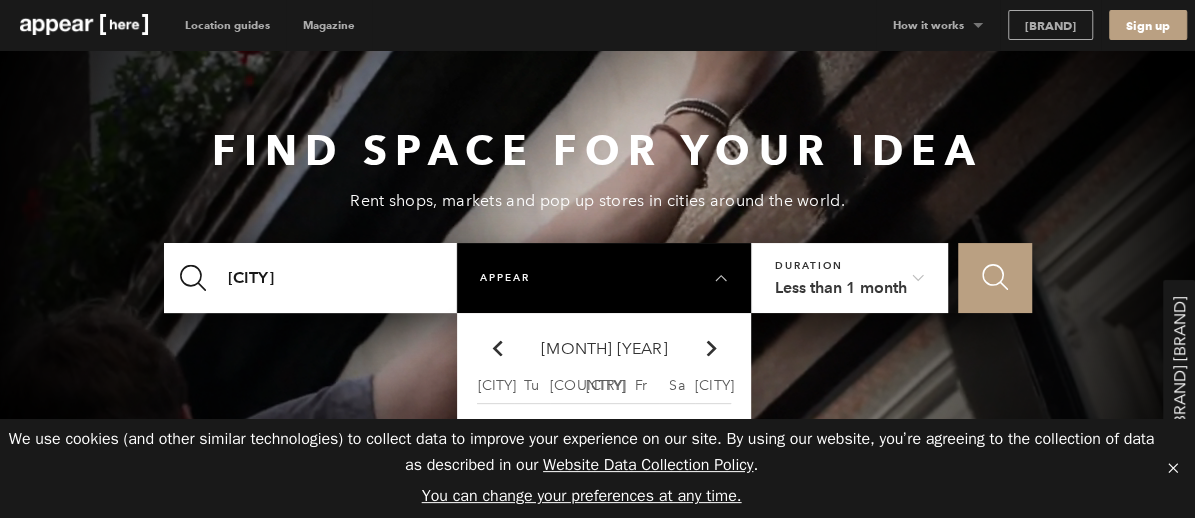 click on "Icon Search" at bounding box center [995, 277] 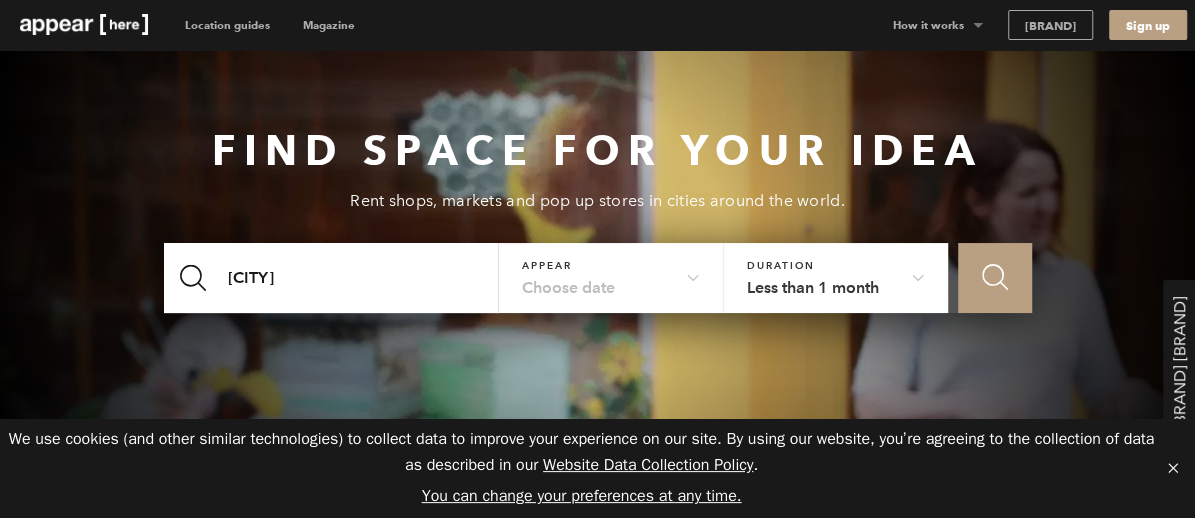 click on "Choose date" at bounding box center (611, 272) 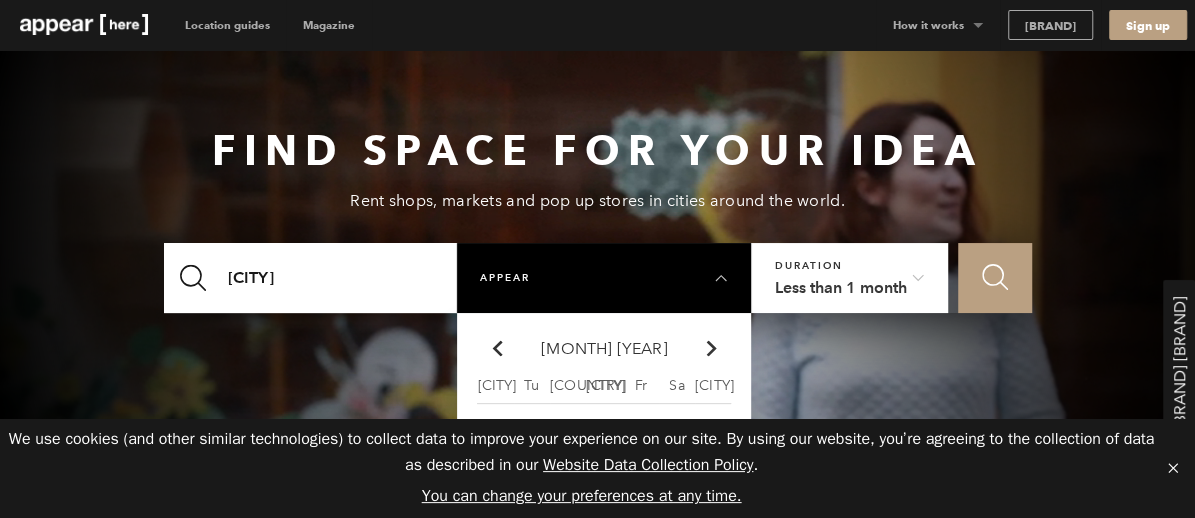 click on "Chevron-up" at bounding box center (712, 348) 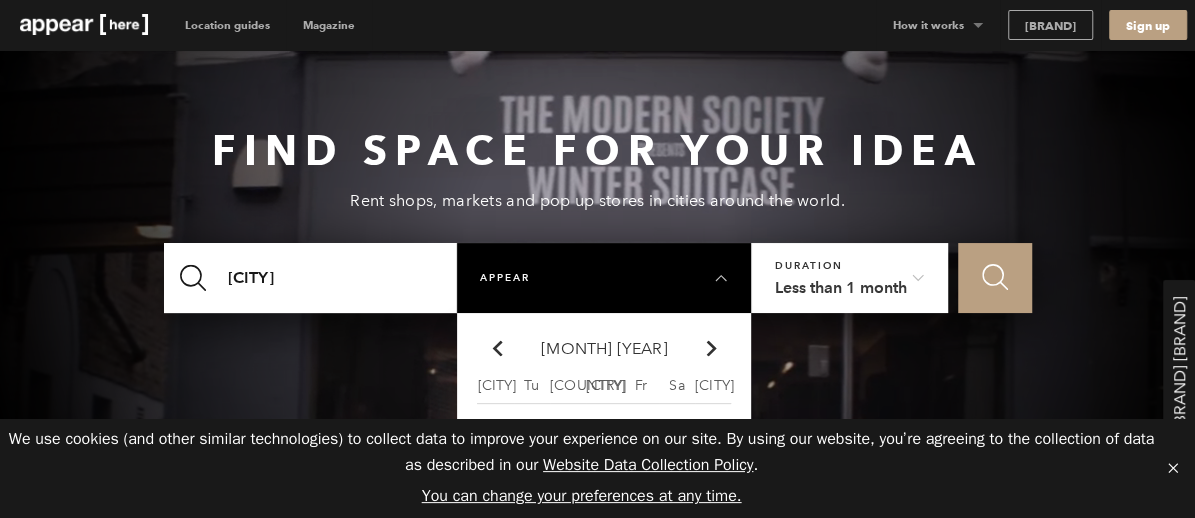 click on "Icon Search" at bounding box center (995, 277) 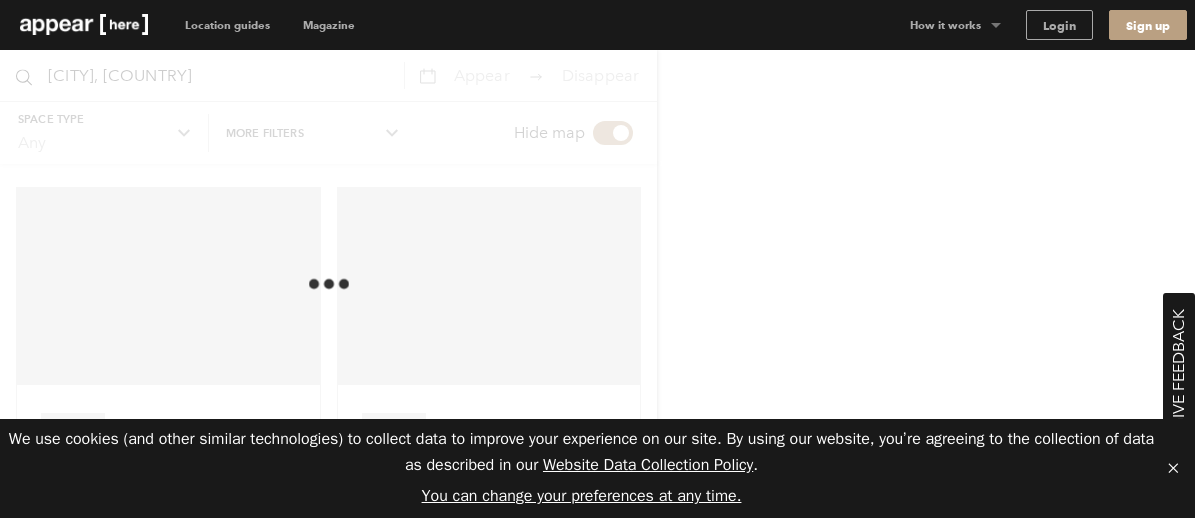 scroll, scrollTop: 0, scrollLeft: 0, axis: both 